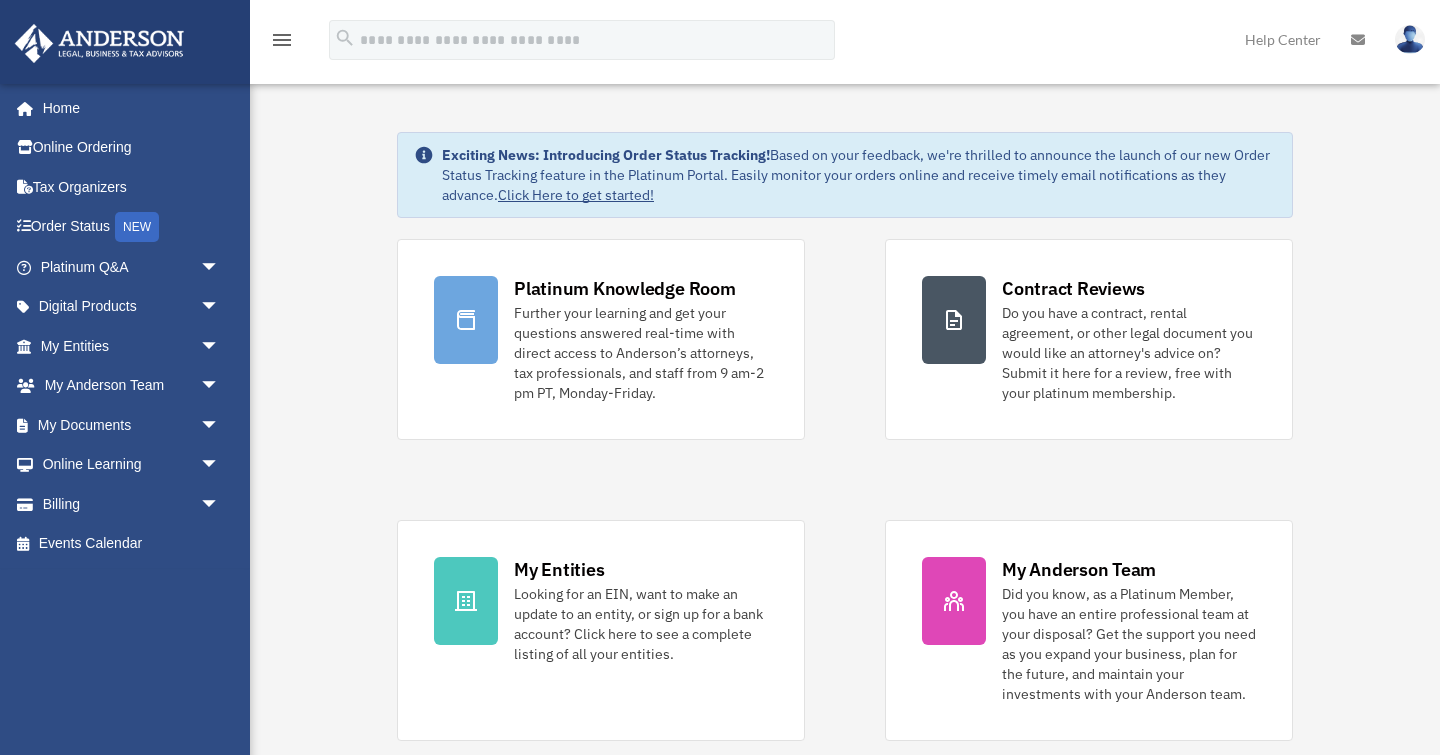 scroll, scrollTop: 0, scrollLeft: 0, axis: both 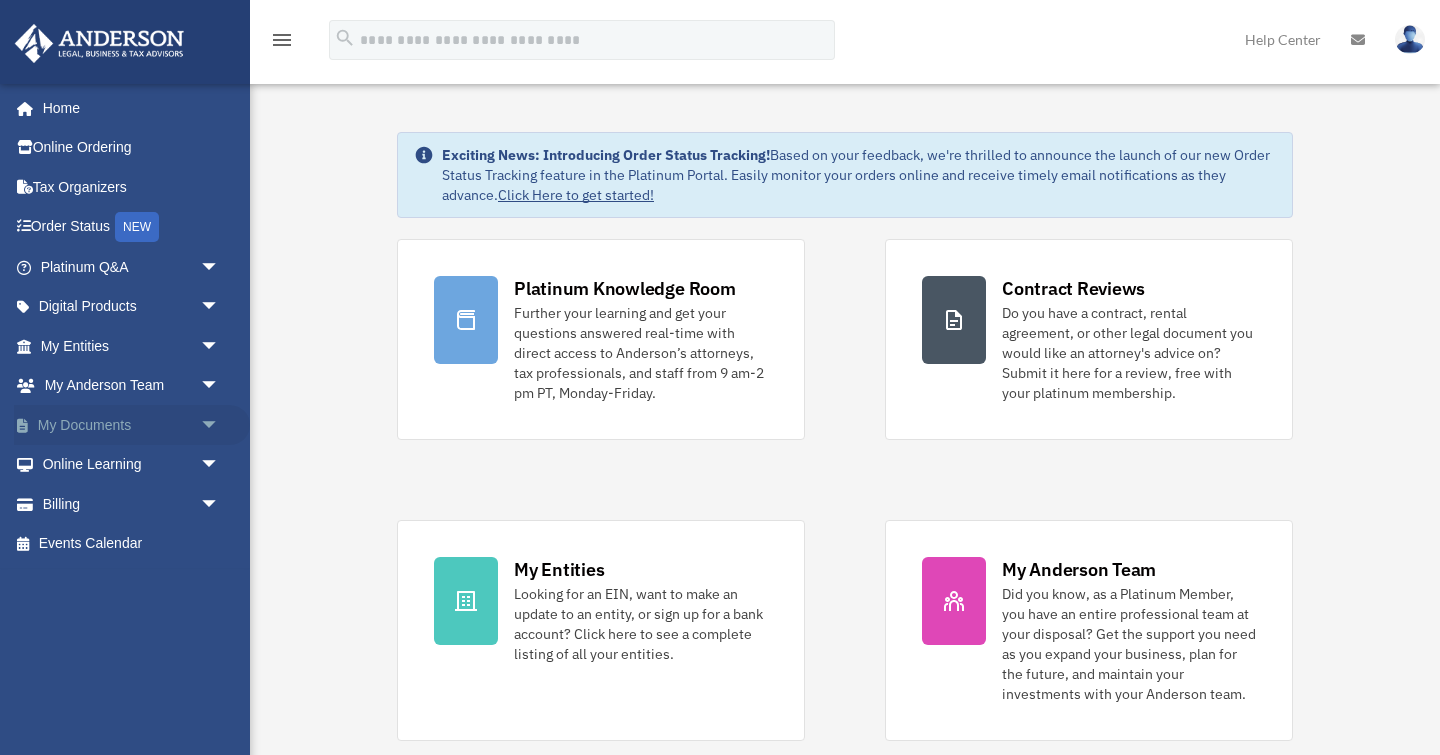 click on "My Documents arrow_drop_down" at bounding box center [132, 425] 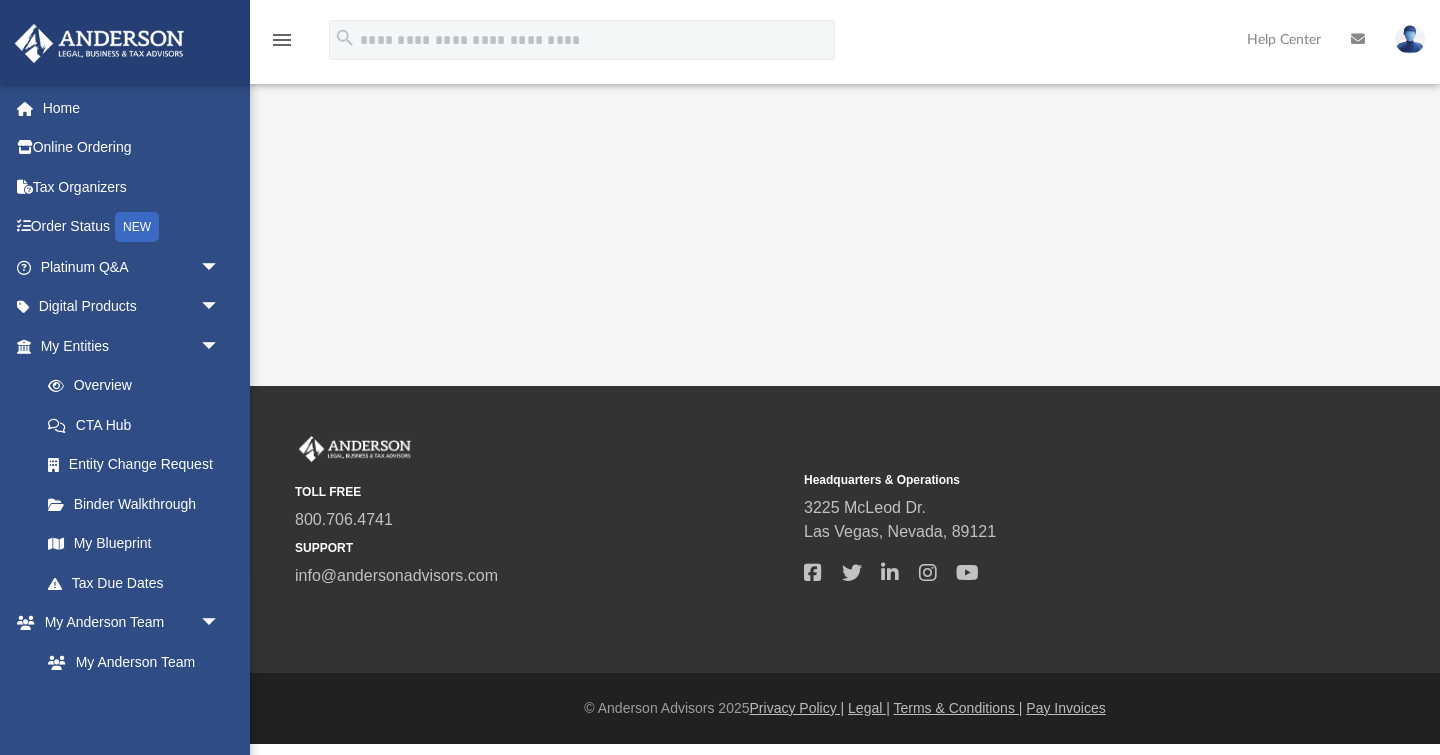 scroll, scrollTop: 0, scrollLeft: 0, axis: both 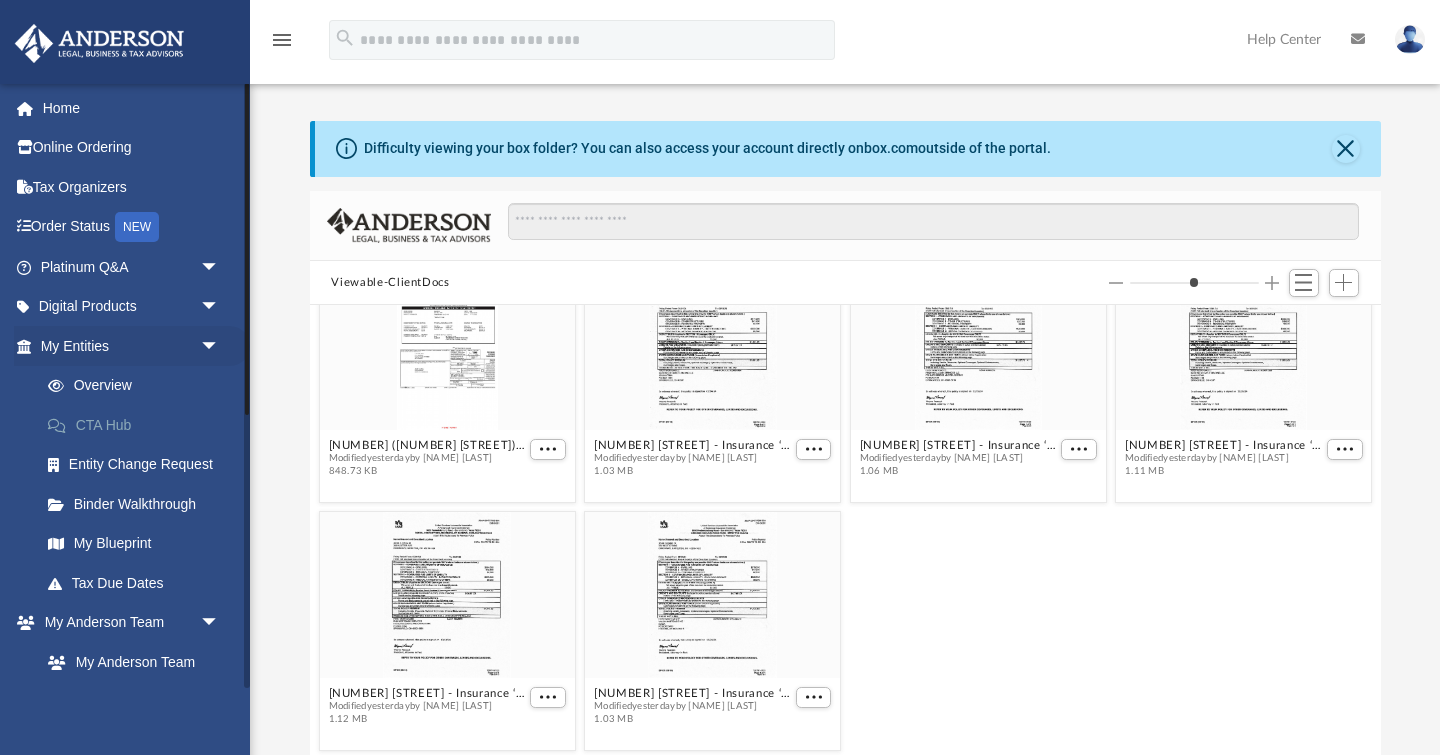 click on "CTA Hub" at bounding box center [139, 425] 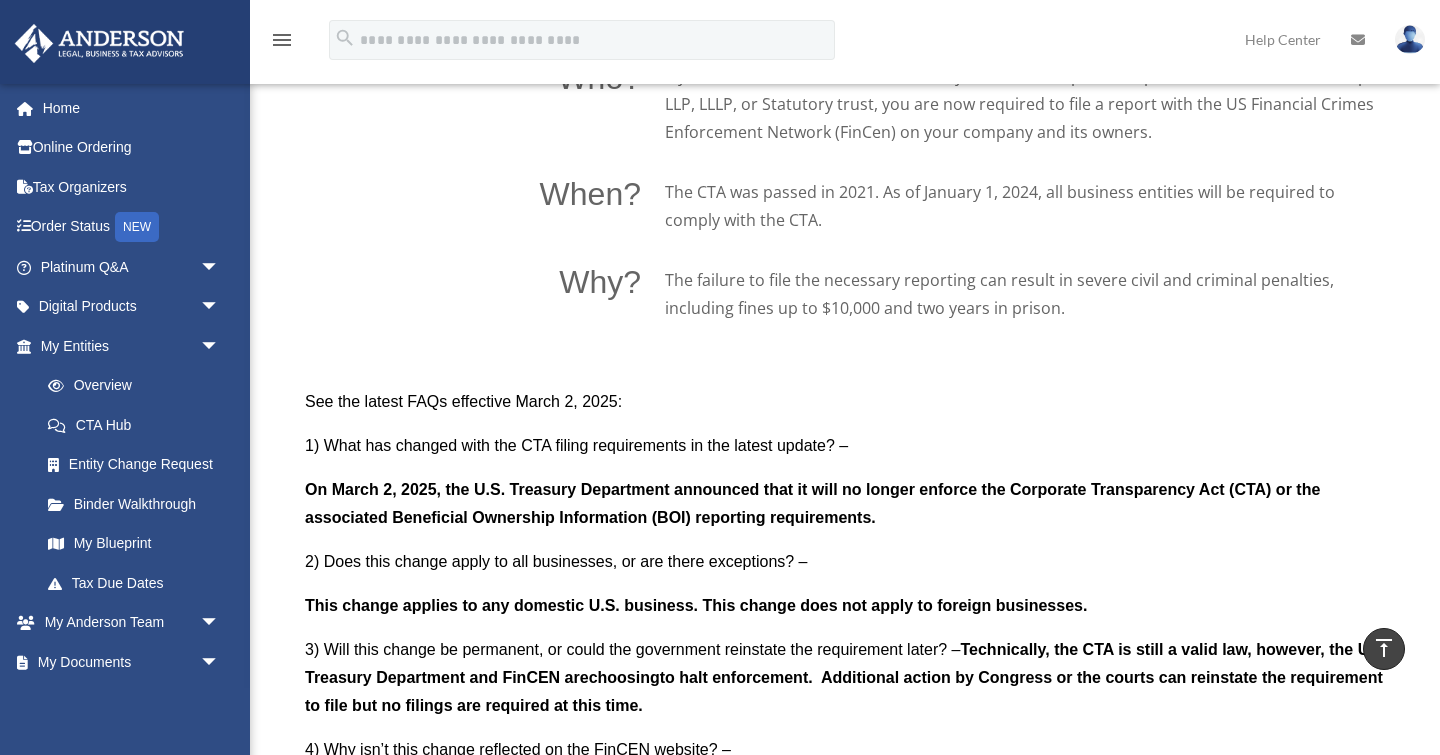 scroll, scrollTop: 1493, scrollLeft: 0, axis: vertical 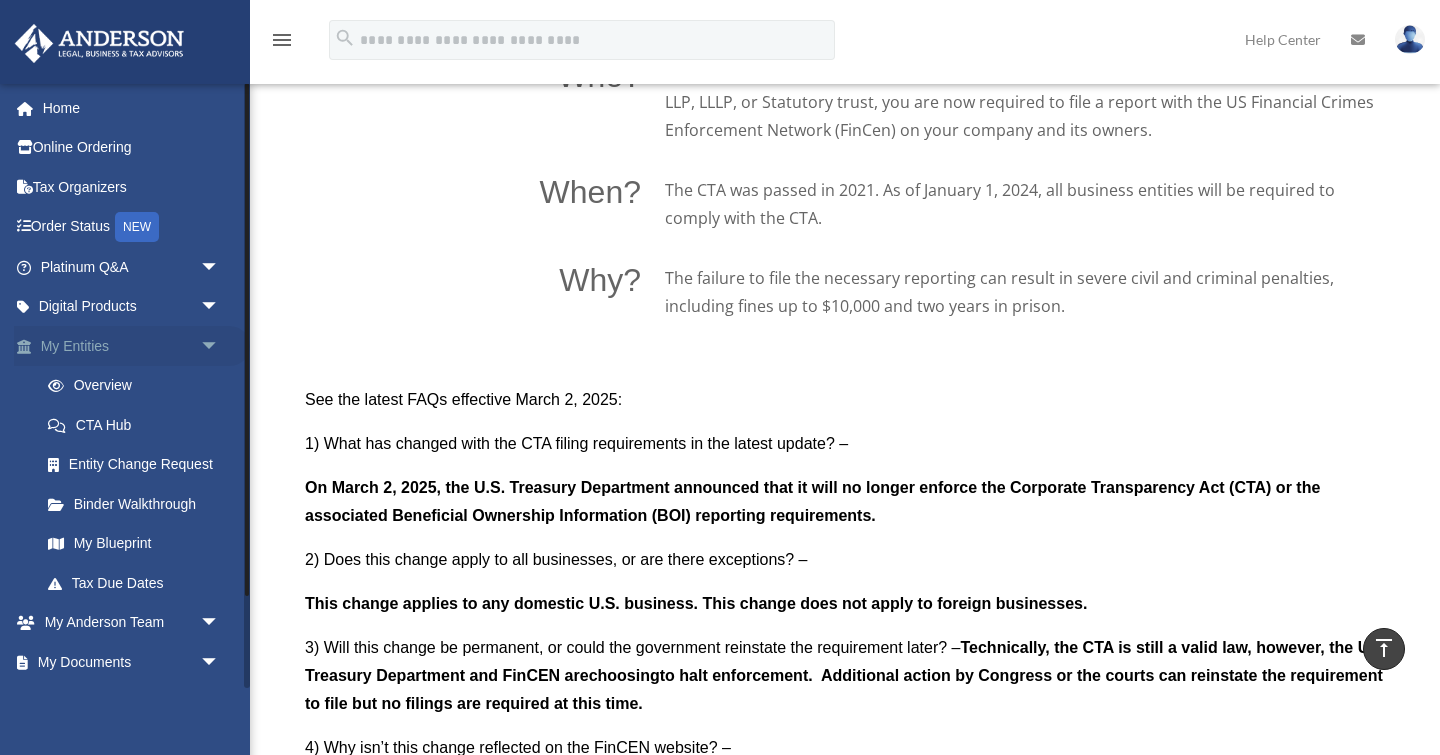 click on "My Entities arrow_drop_down" at bounding box center (132, 346) 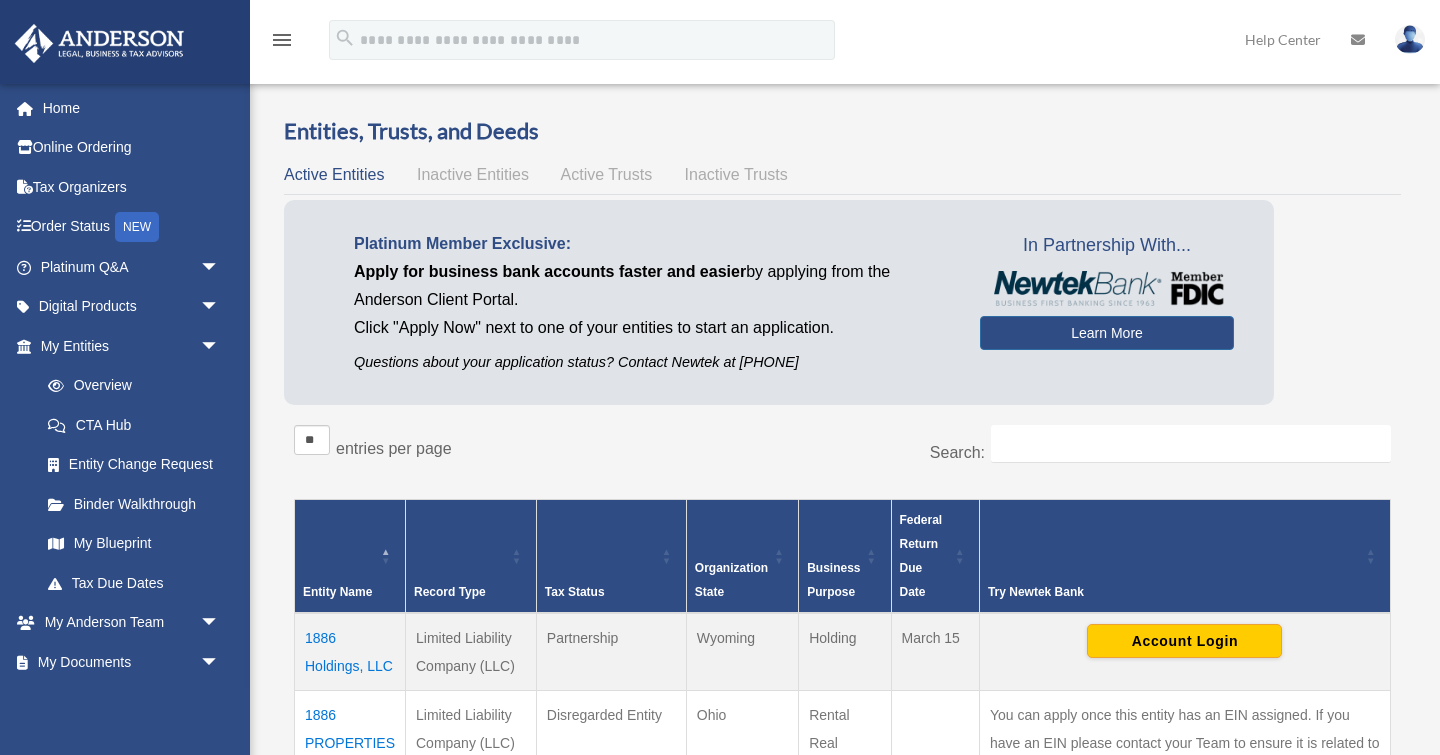 scroll, scrollTop: 0, scrollLeft: 0, axis: both 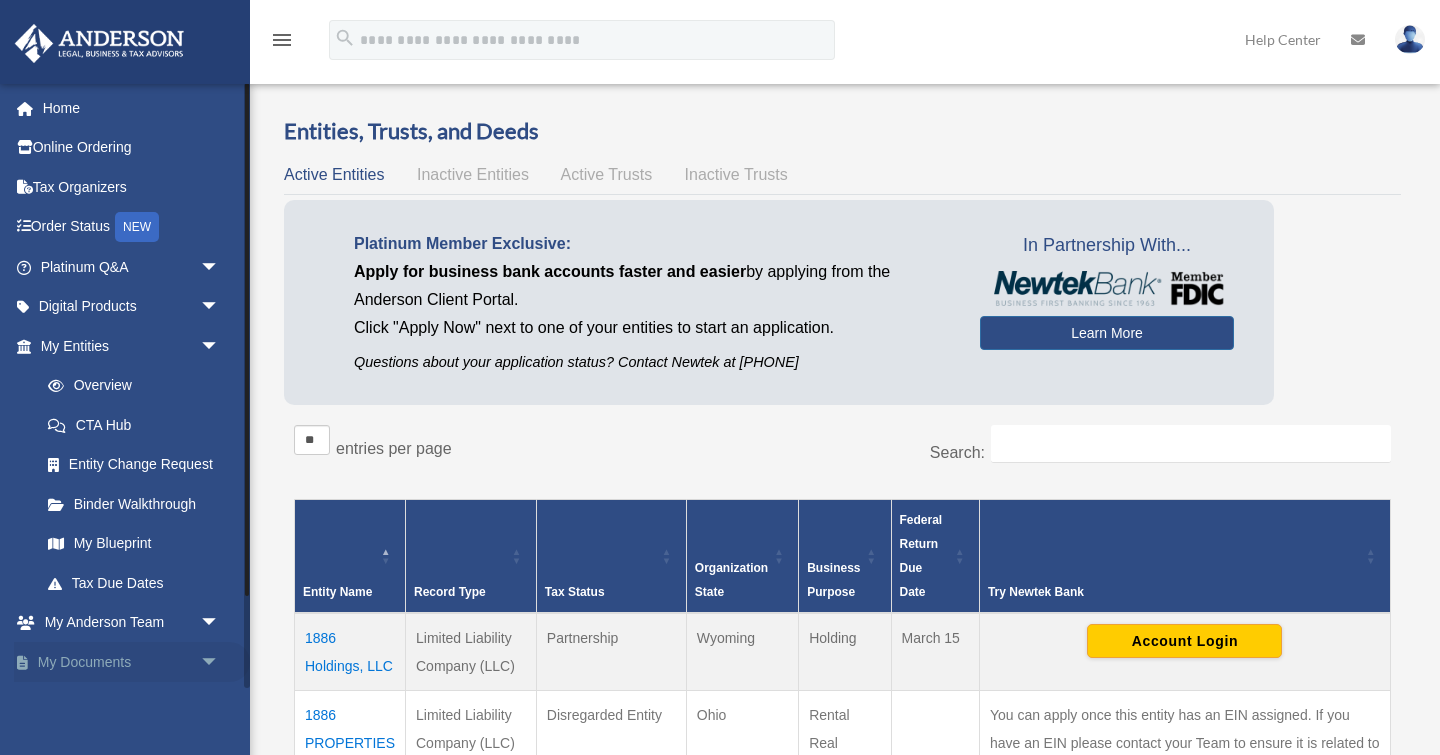 click on "My Documents arrow_drop_down" at bounding box center [132, 662] 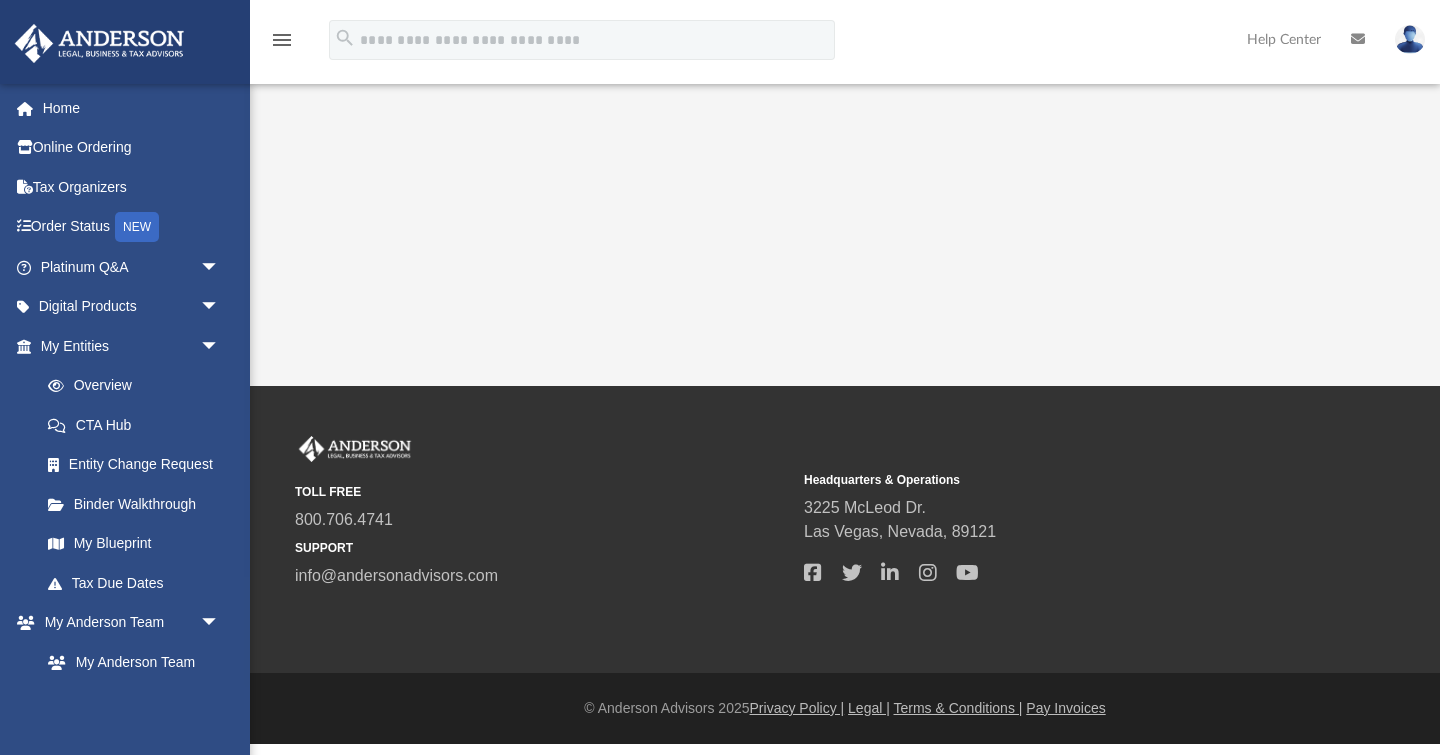 scroll, scrollTop: 0, scrollLeft: 0, axis: both 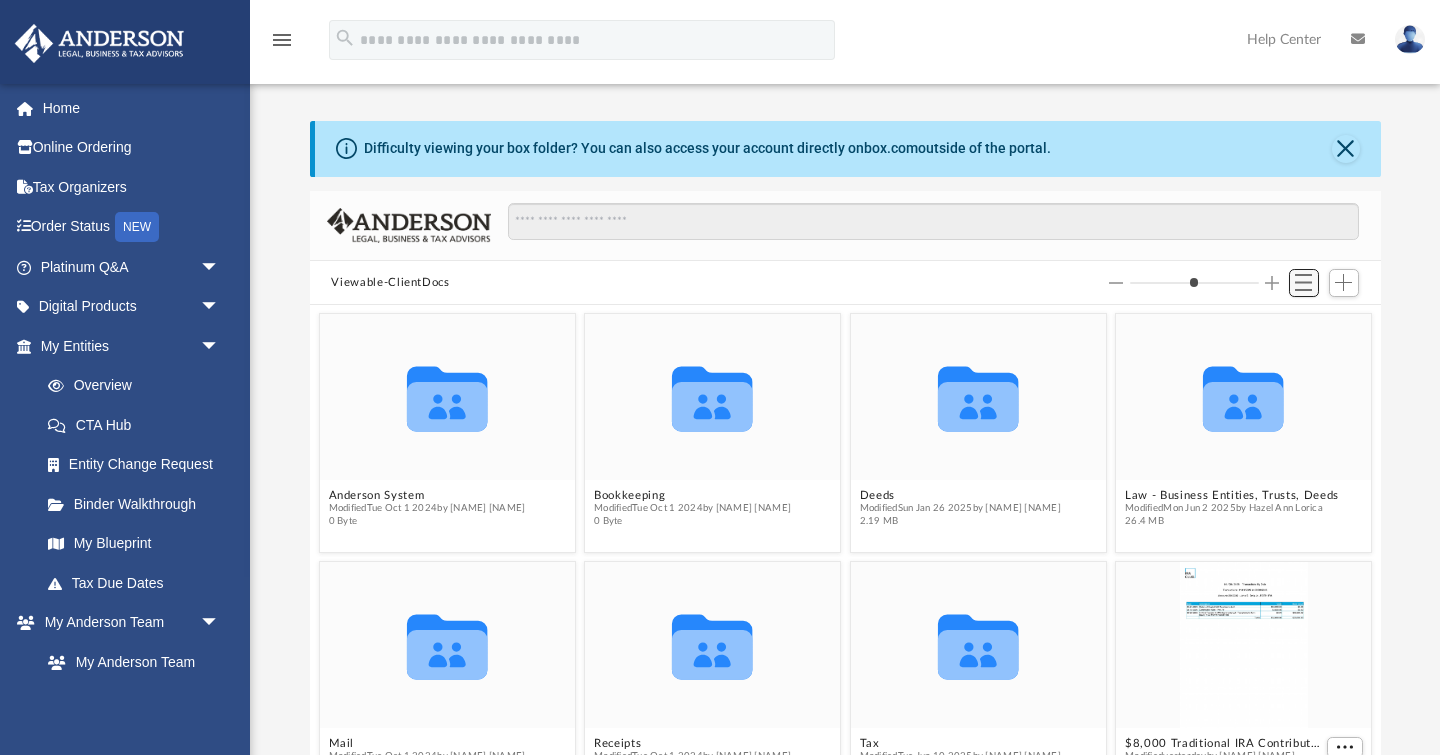 click at bounding box center (1303, 282) 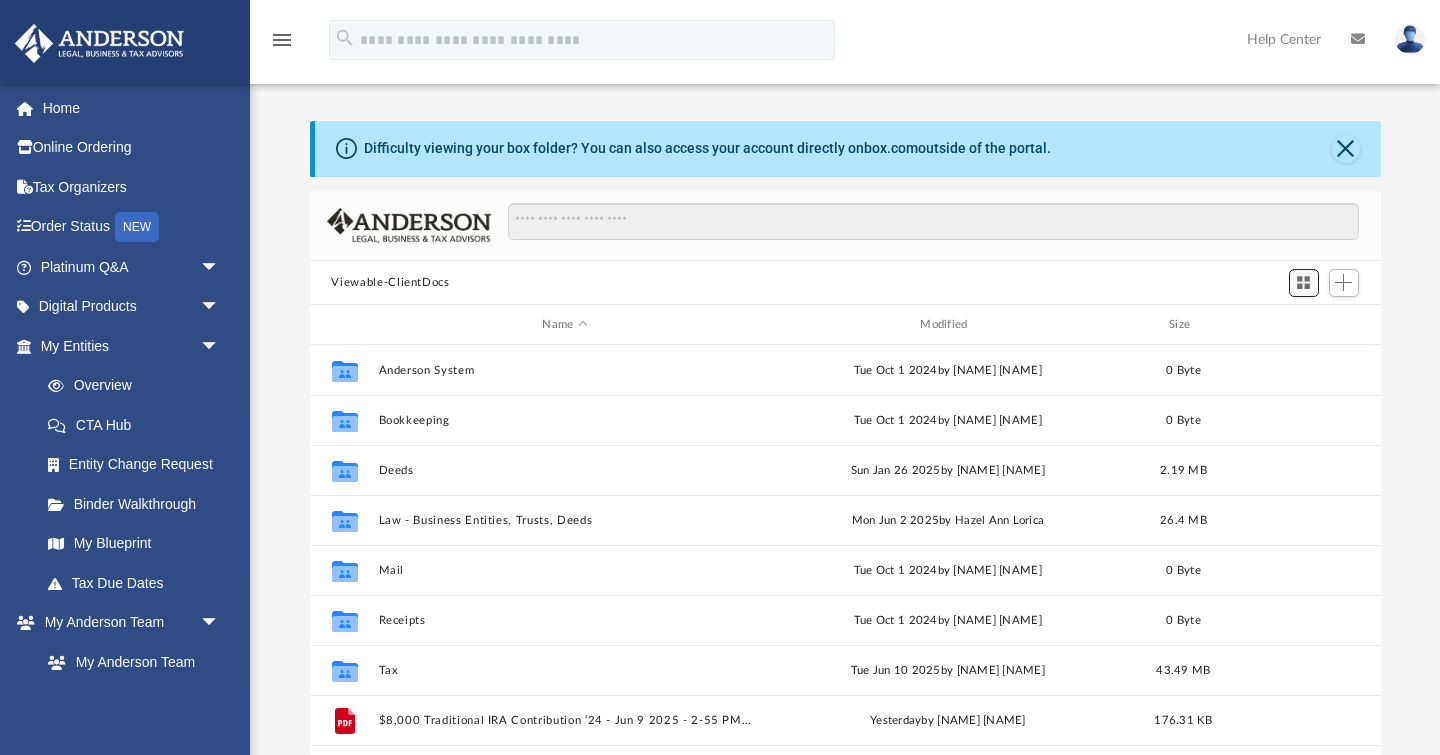 scroll, scrollTop: 1, scrollLeft: 1, axis: both 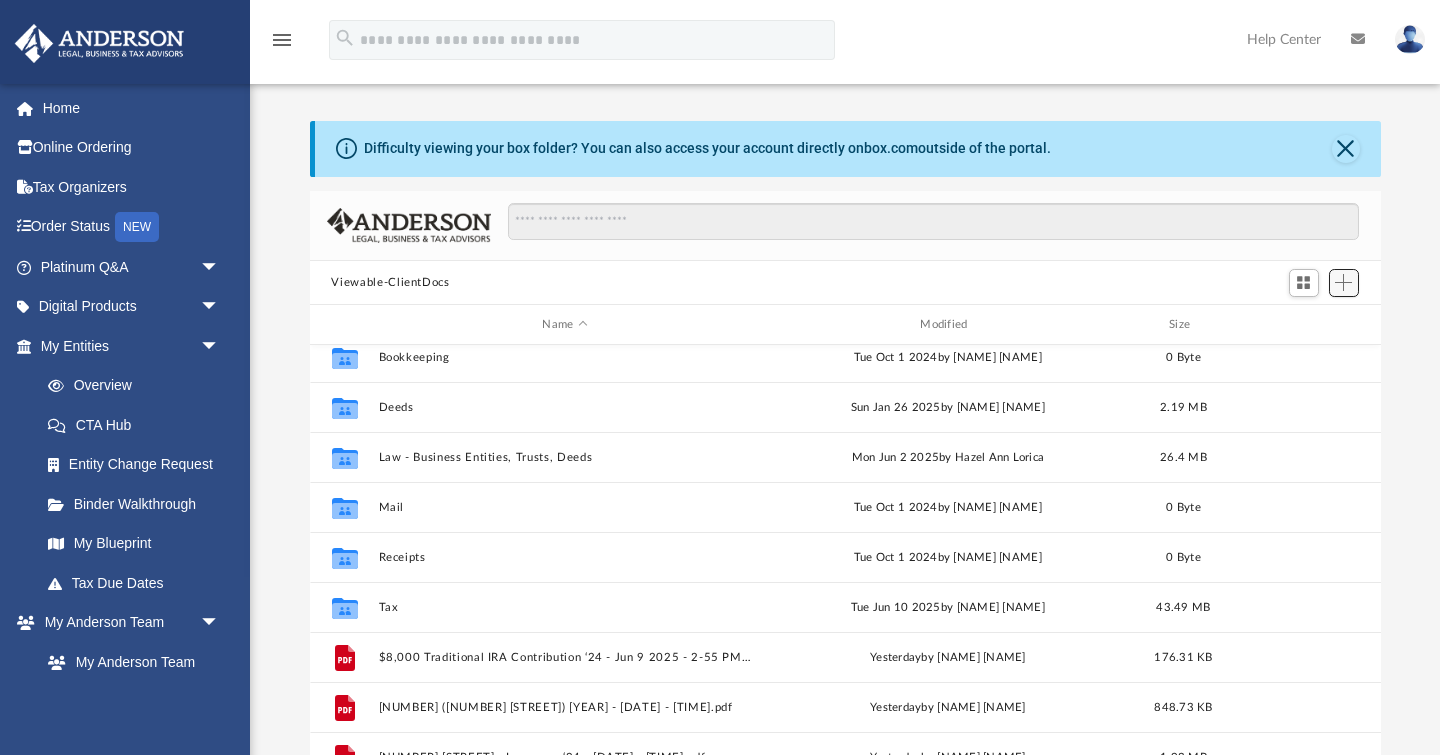 click at bounding box center (1343, 282) 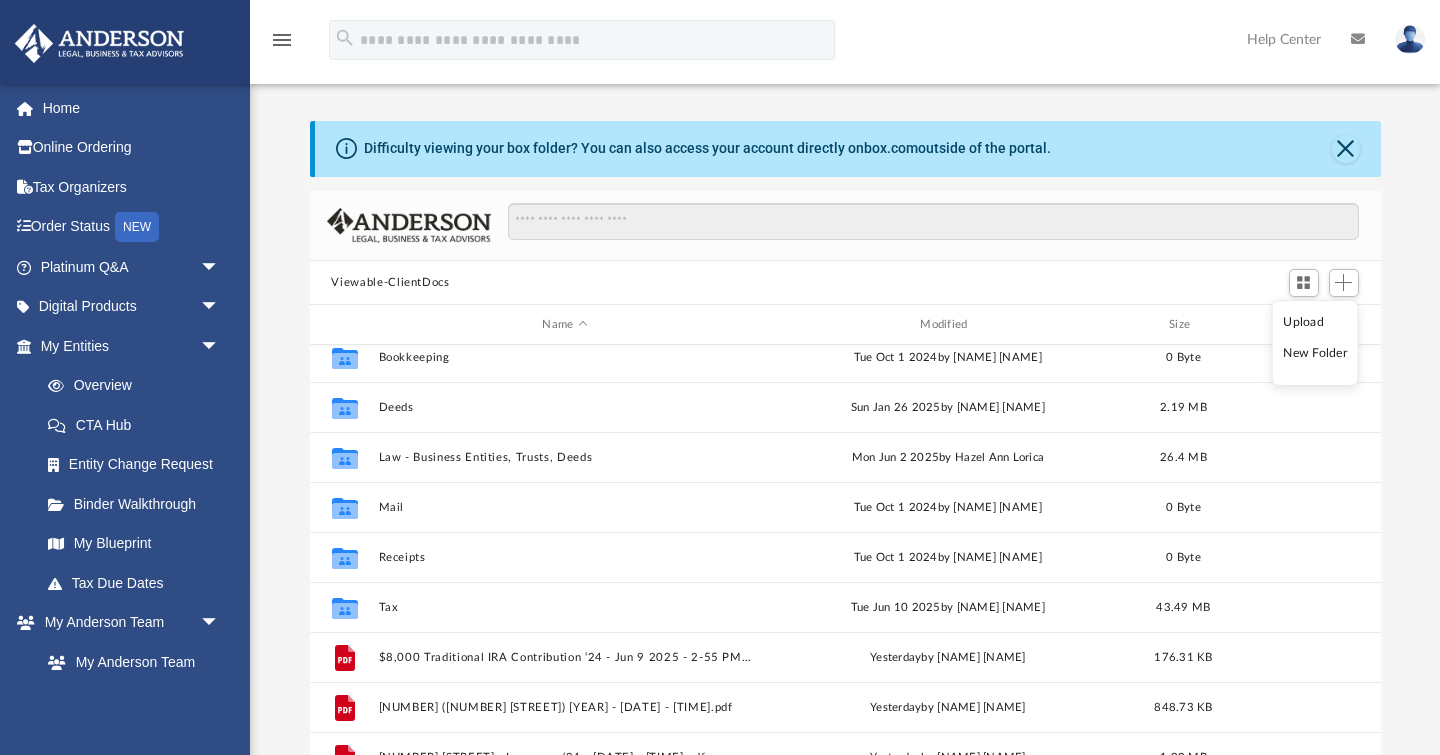 click on "Upload" at bounding box center [1315, 322] 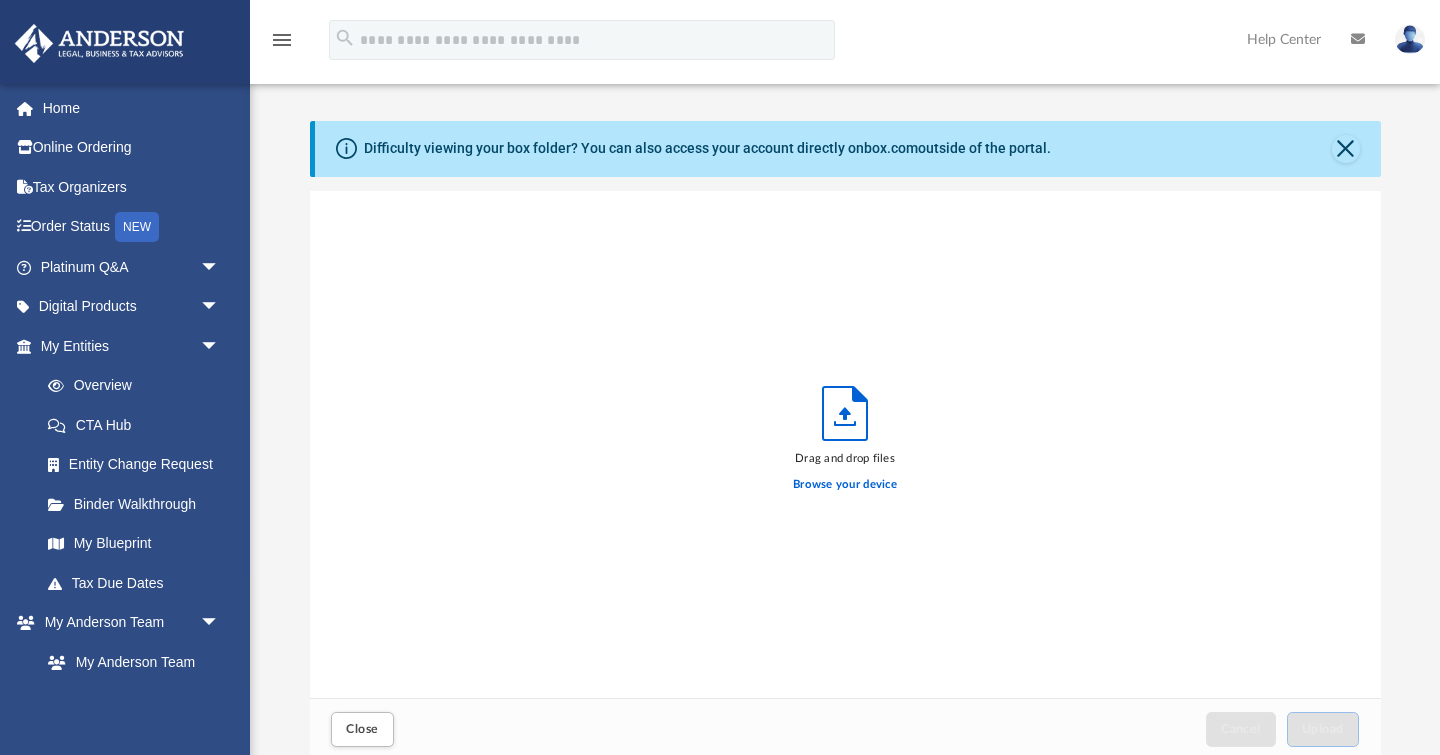 scroll, scrollTop: 4, scrollLeft: 0, axis: vertical 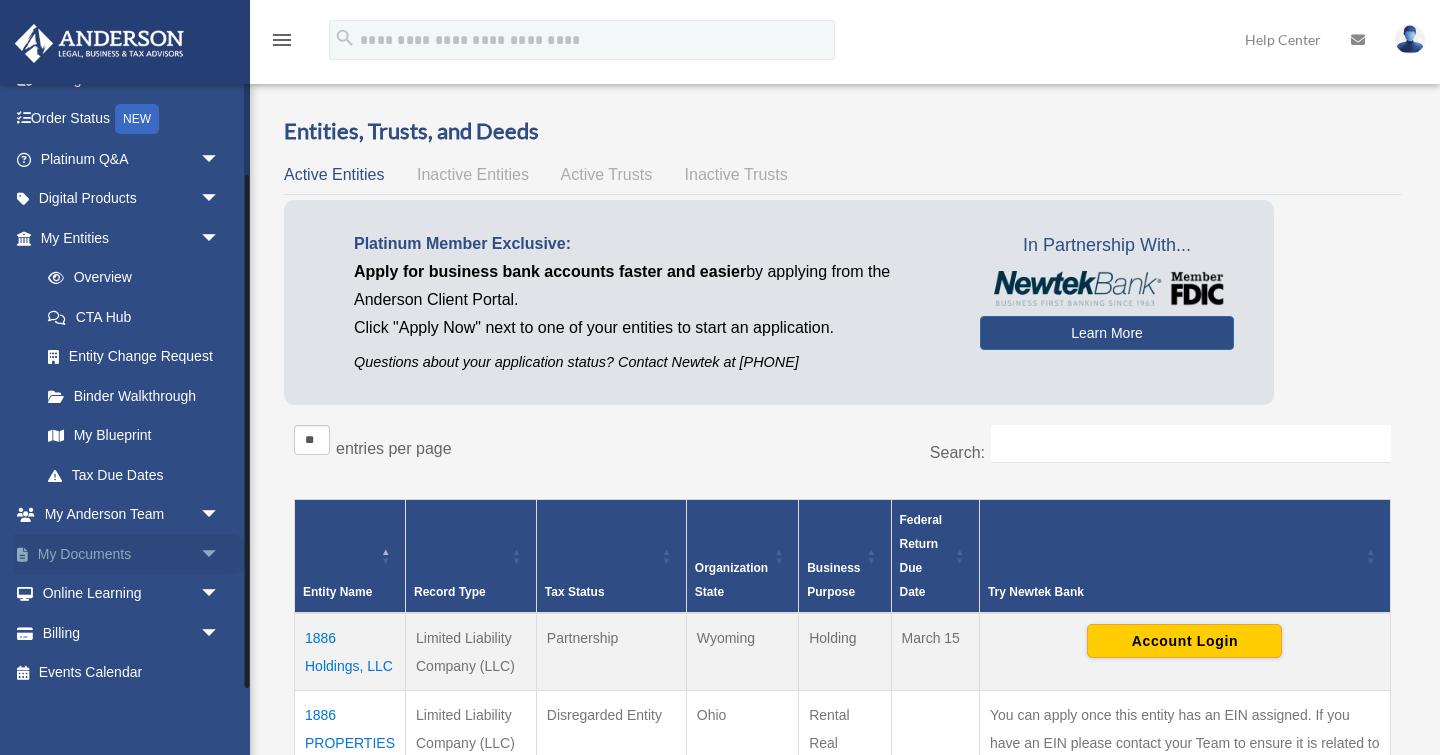 click on "My Documents arrow_drop_down" at bounding box center (132, 554) 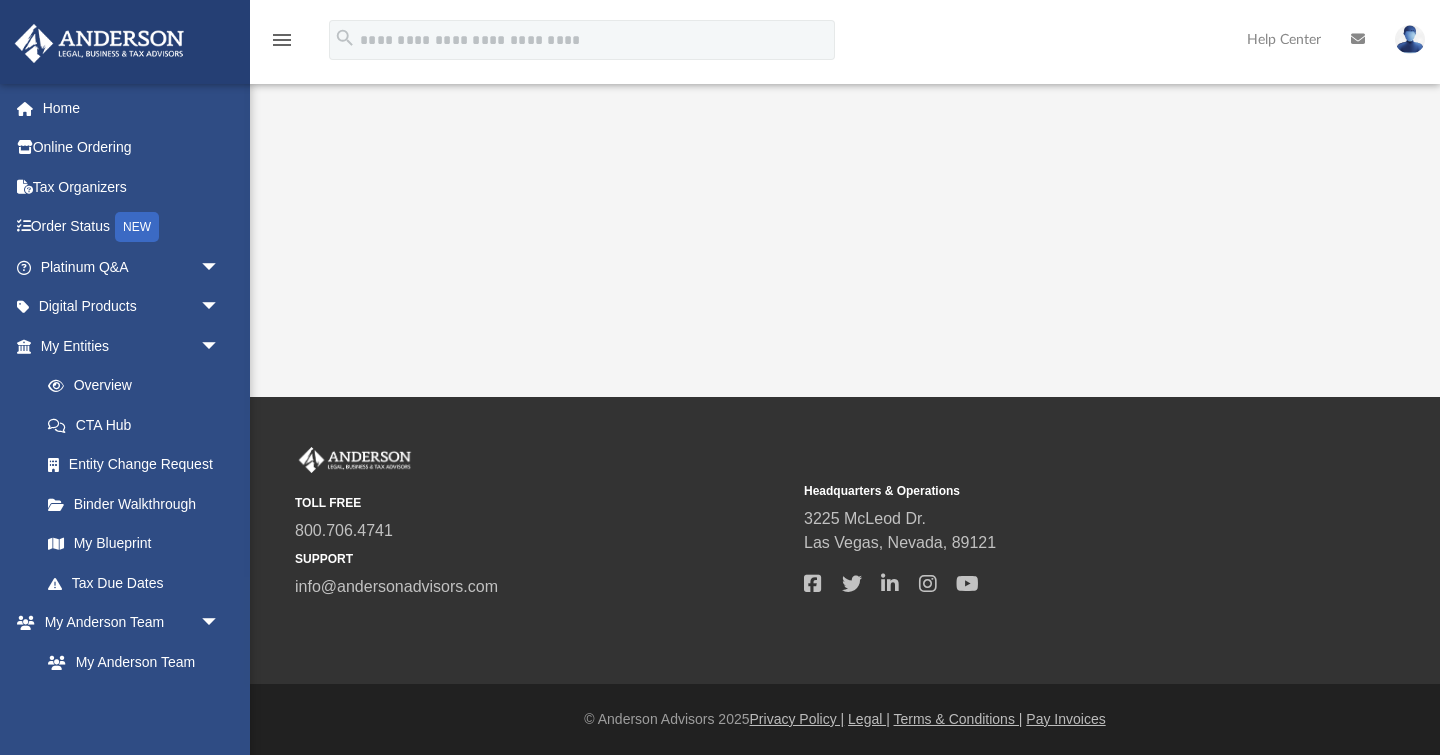 scroll, scrollTop: 0, scrollLeft: 0, axis: both 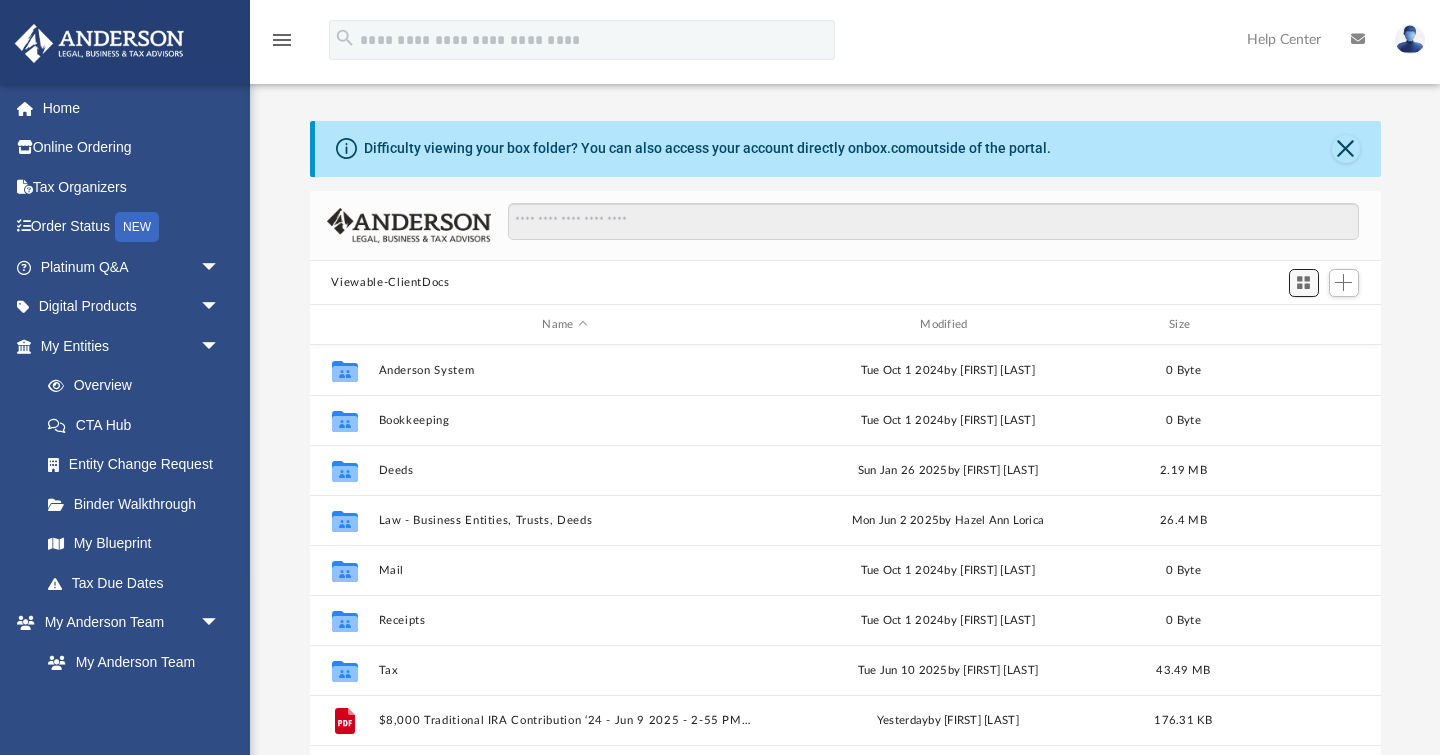 click at bounding box center (1303, 282) 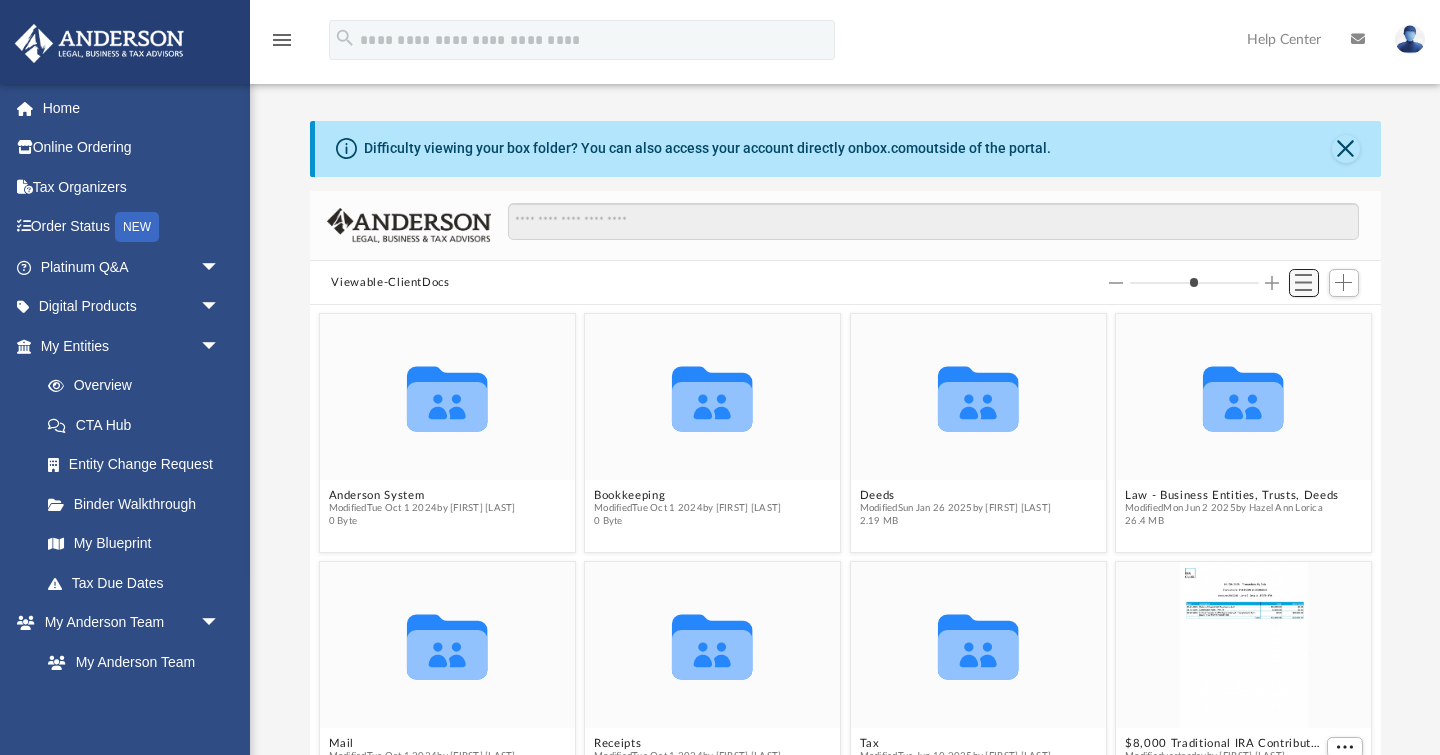 scroll, scrollTop: 1, scrollLeft: 1, axis: both 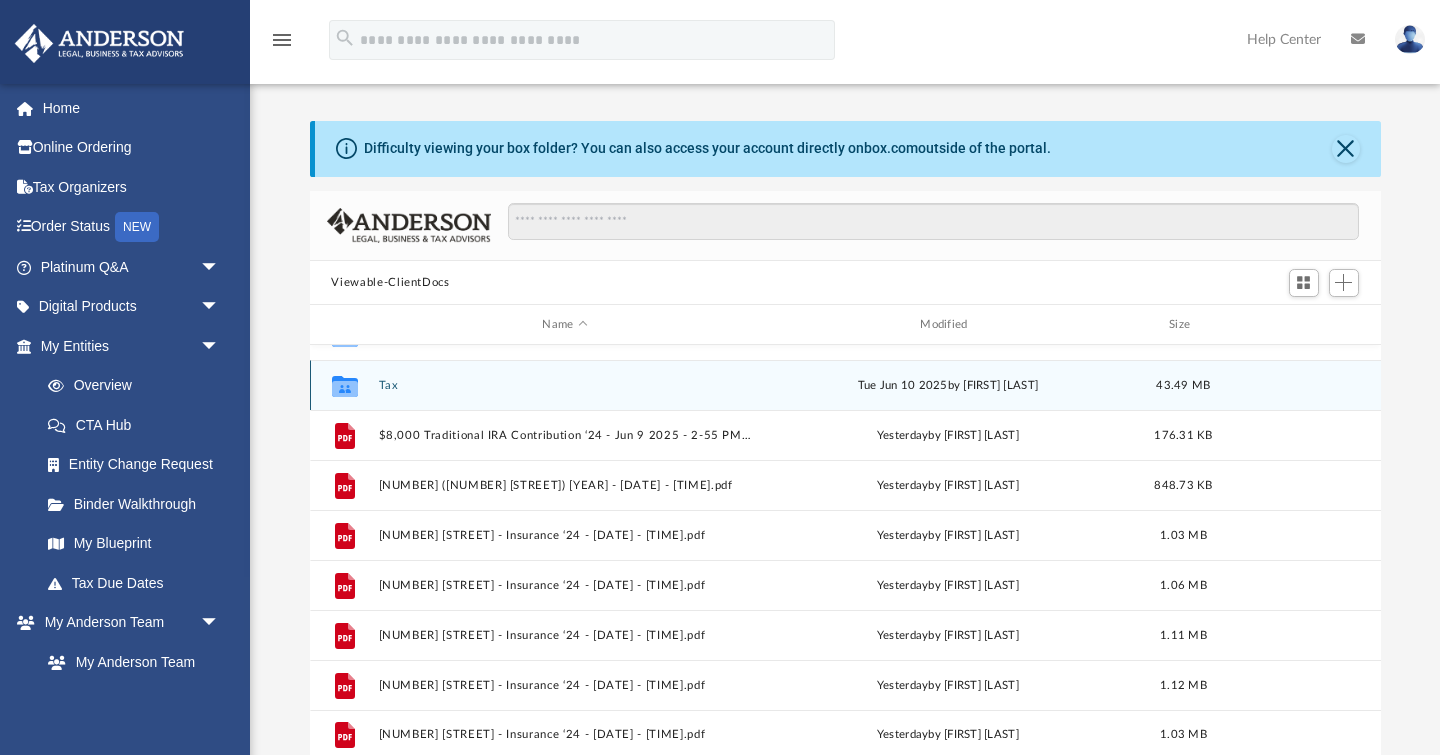 click 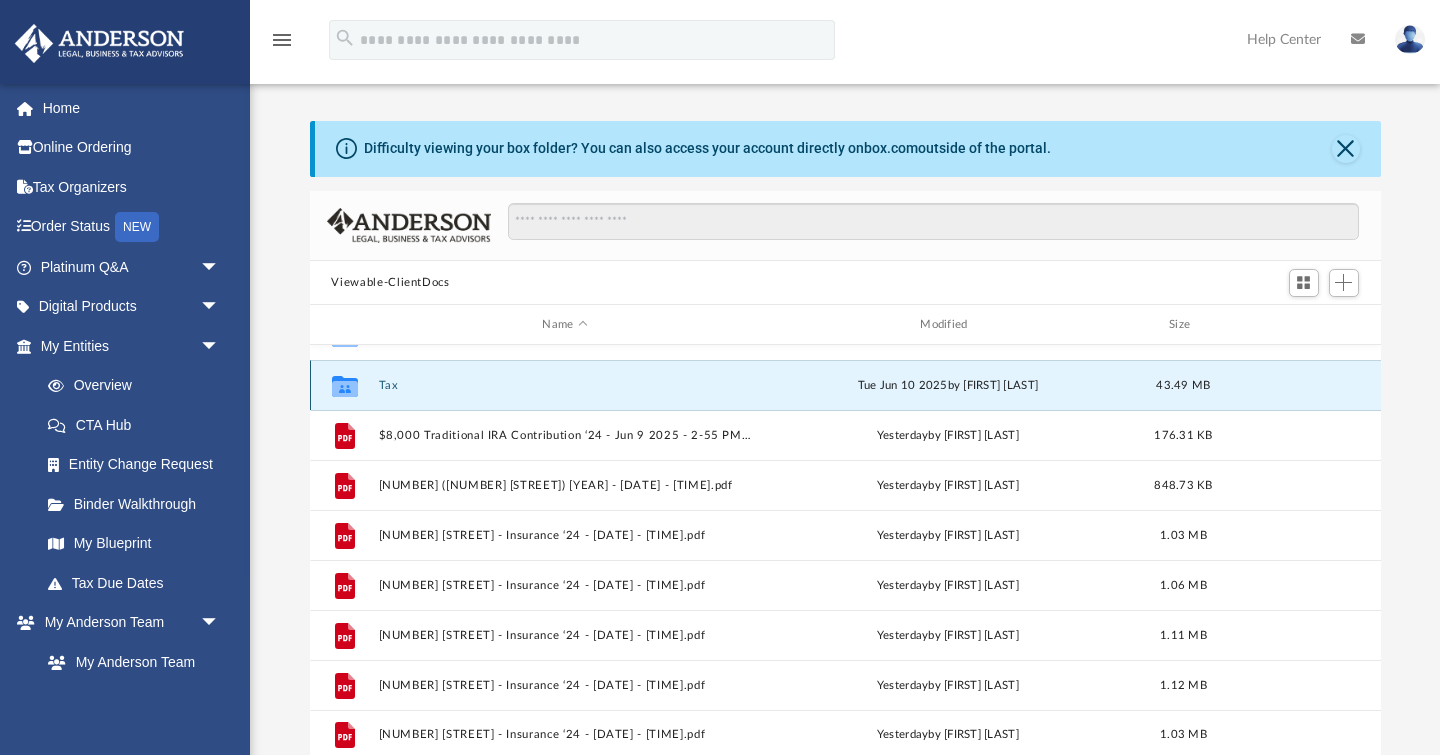 click 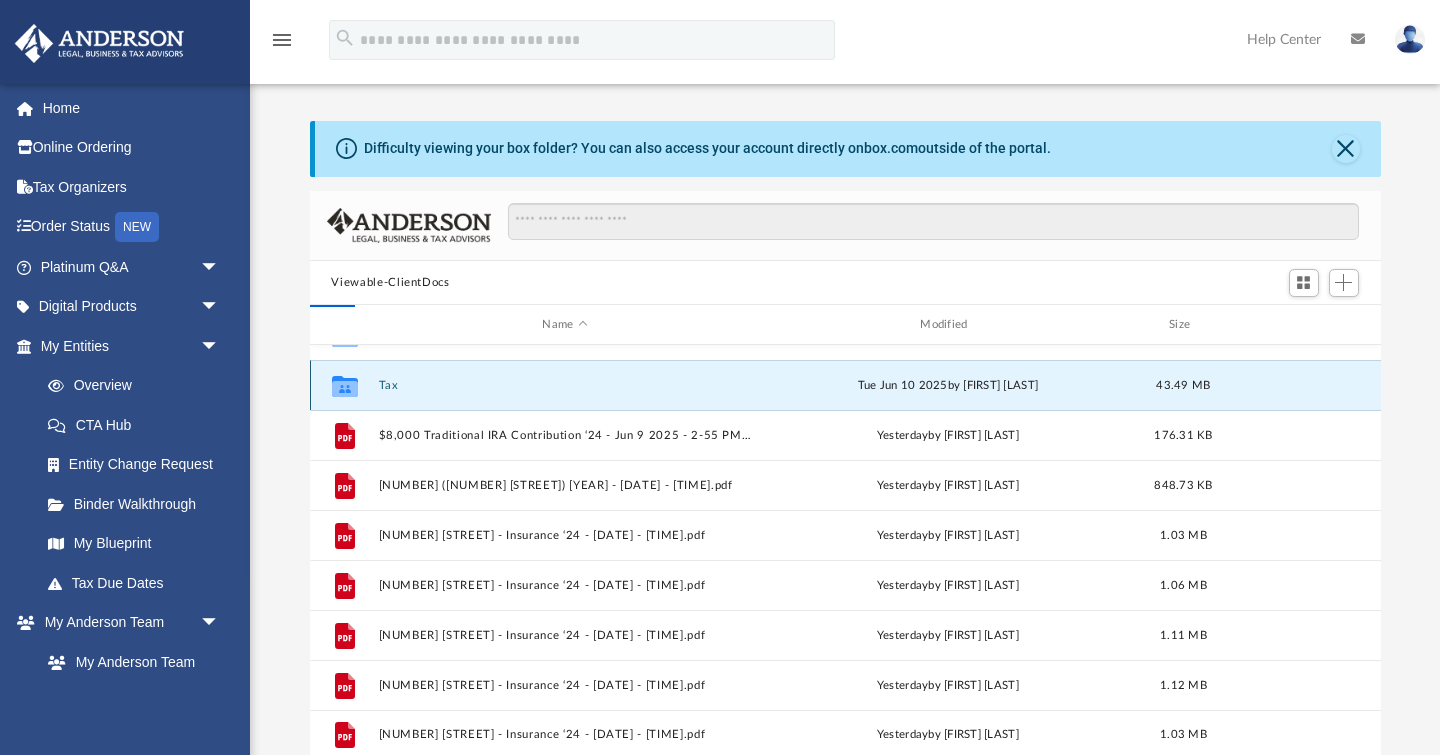 scroll, scrollTop: 0, scrollLeft: 0, axis: both 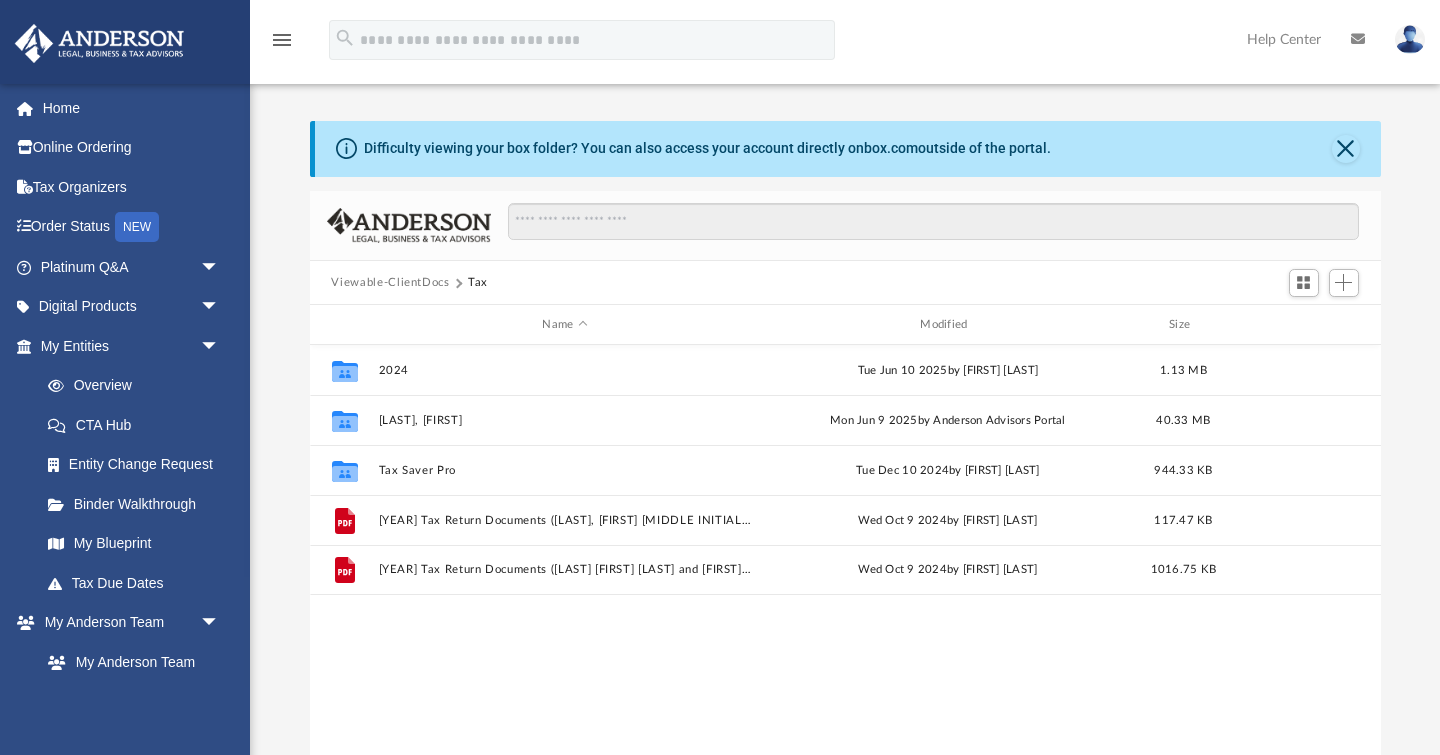 click on "menu" at bounding box center [282, 40] 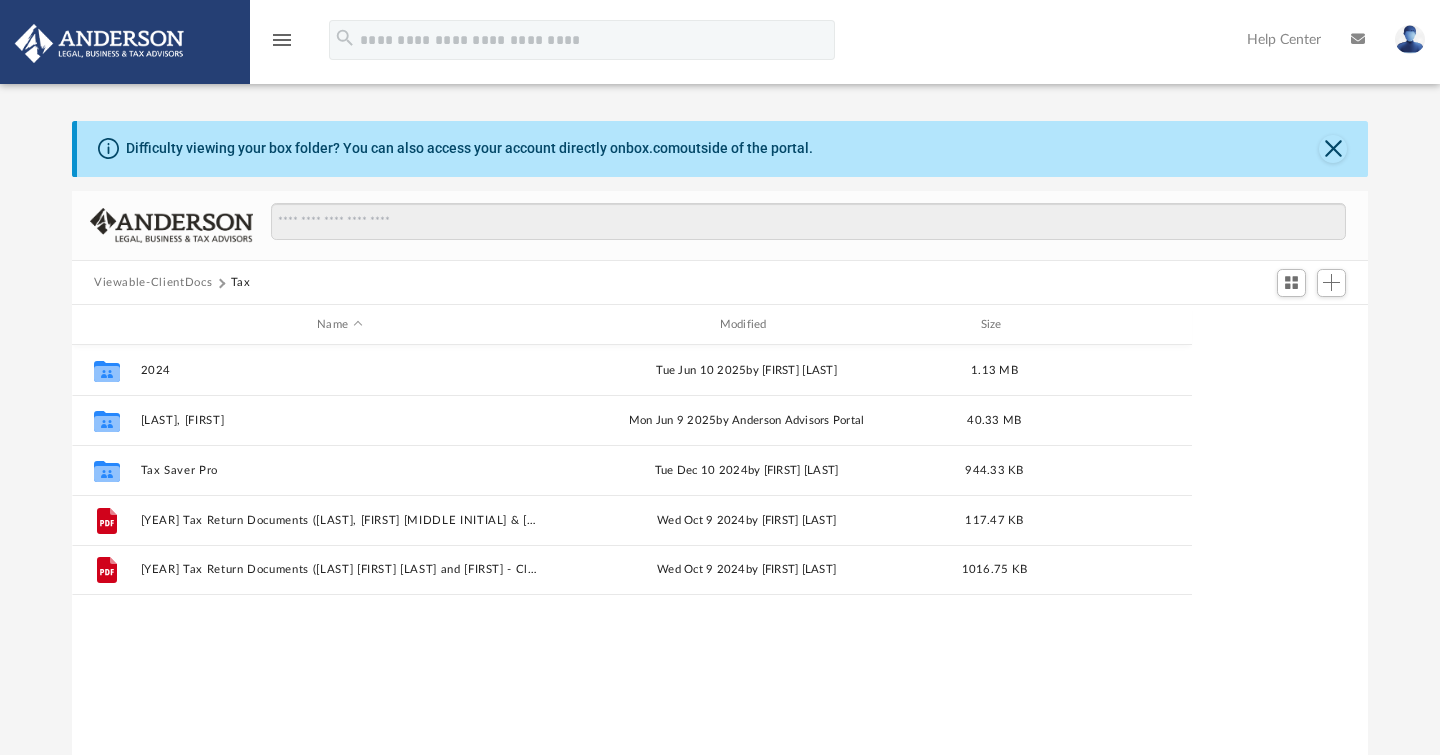 scroll, scrollTop: 1, scrollLeft: 1, axis: both 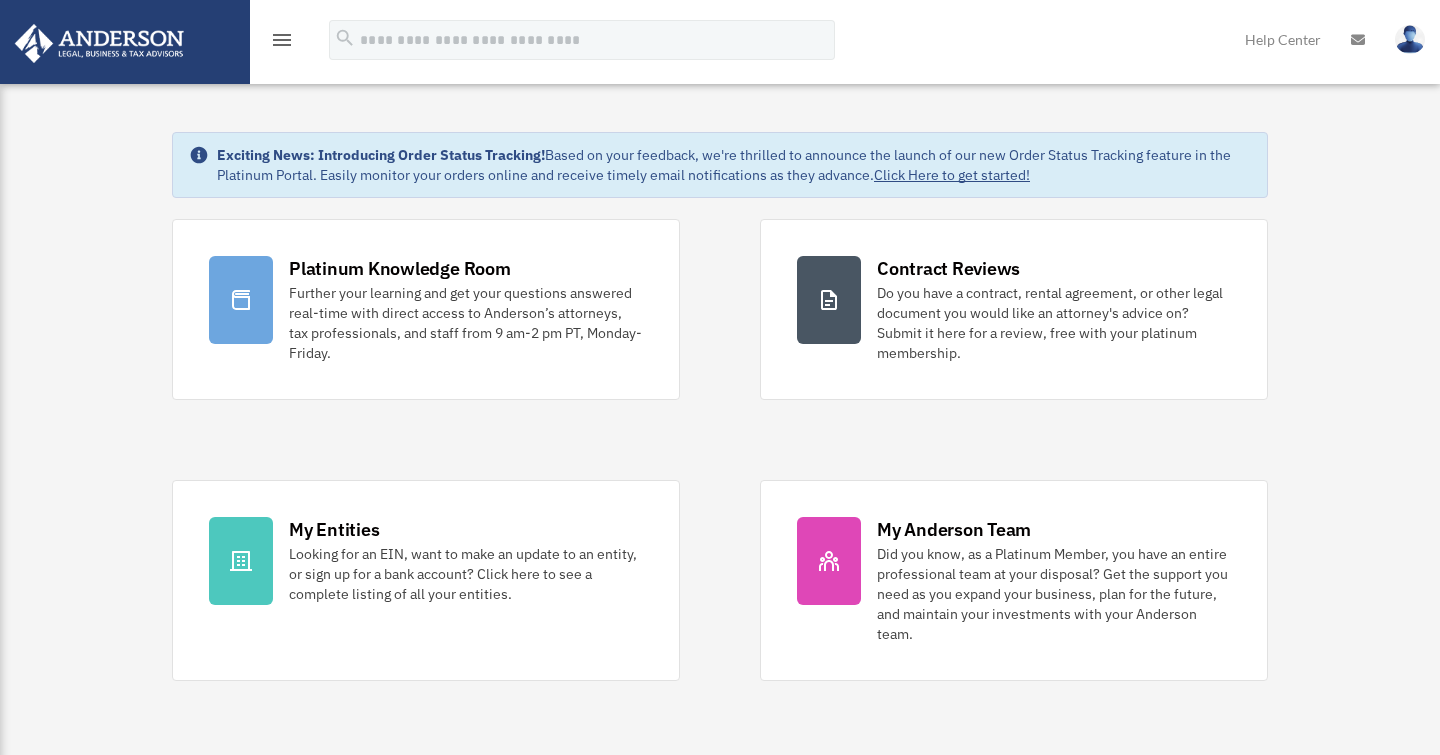 click on "menu" at bounding box center [282, 40] 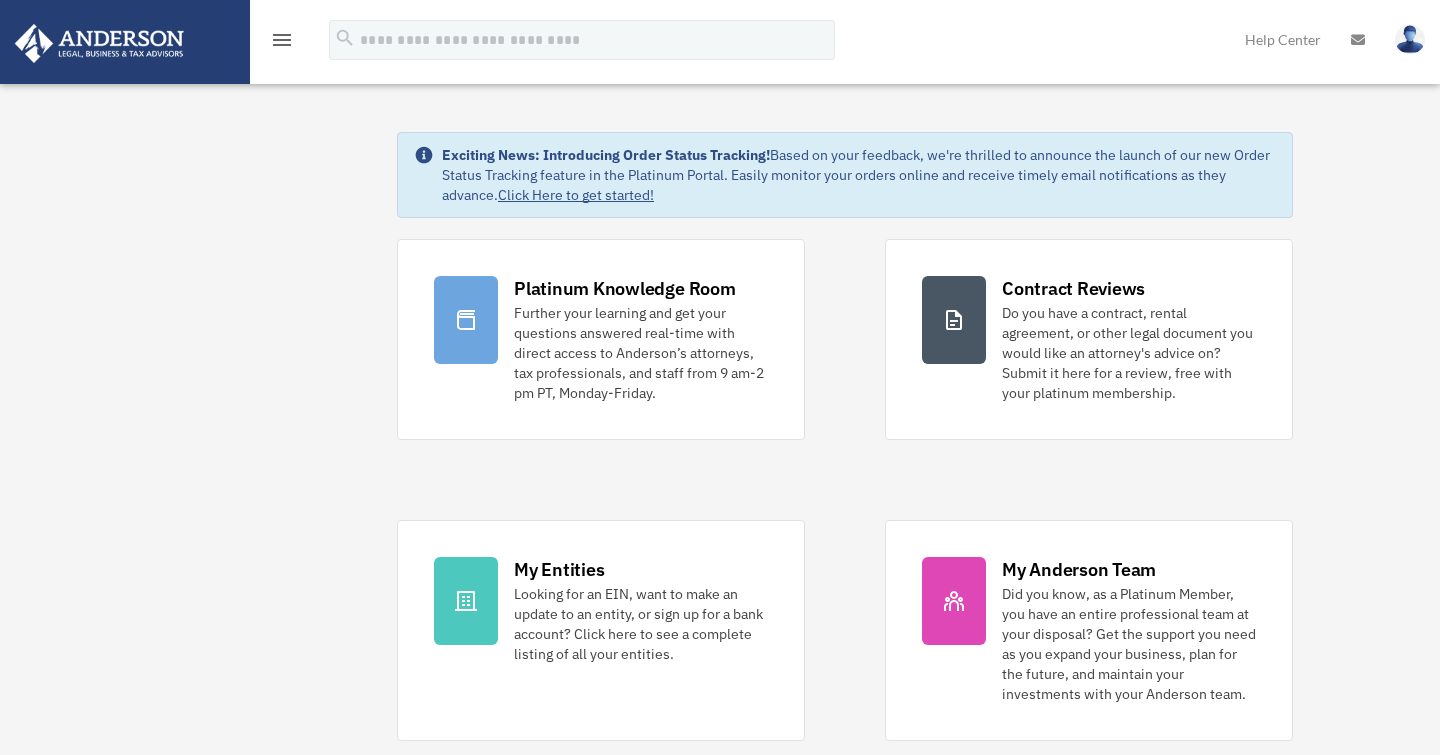 click on "menu" at bounding box center [282, 40] 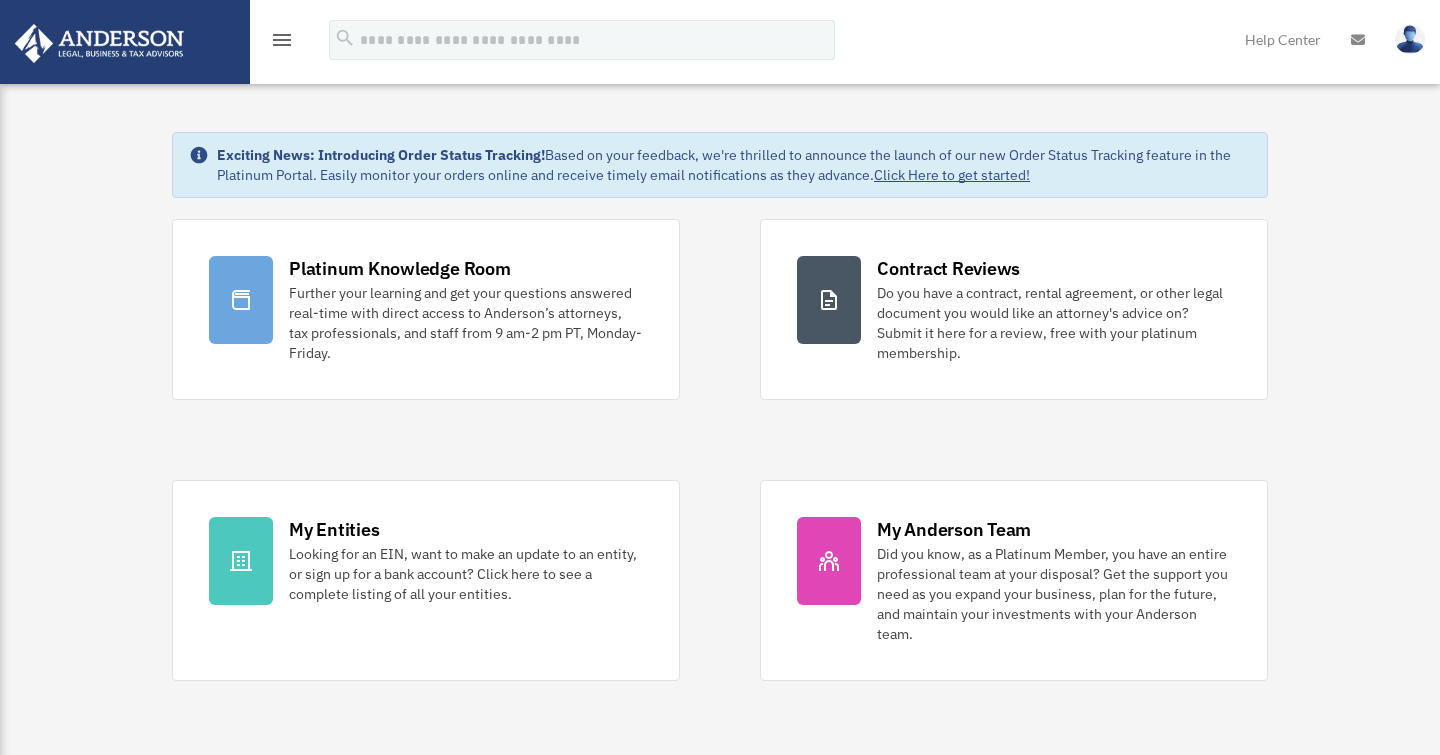 click on "menu" at bounding box center (282, 40) 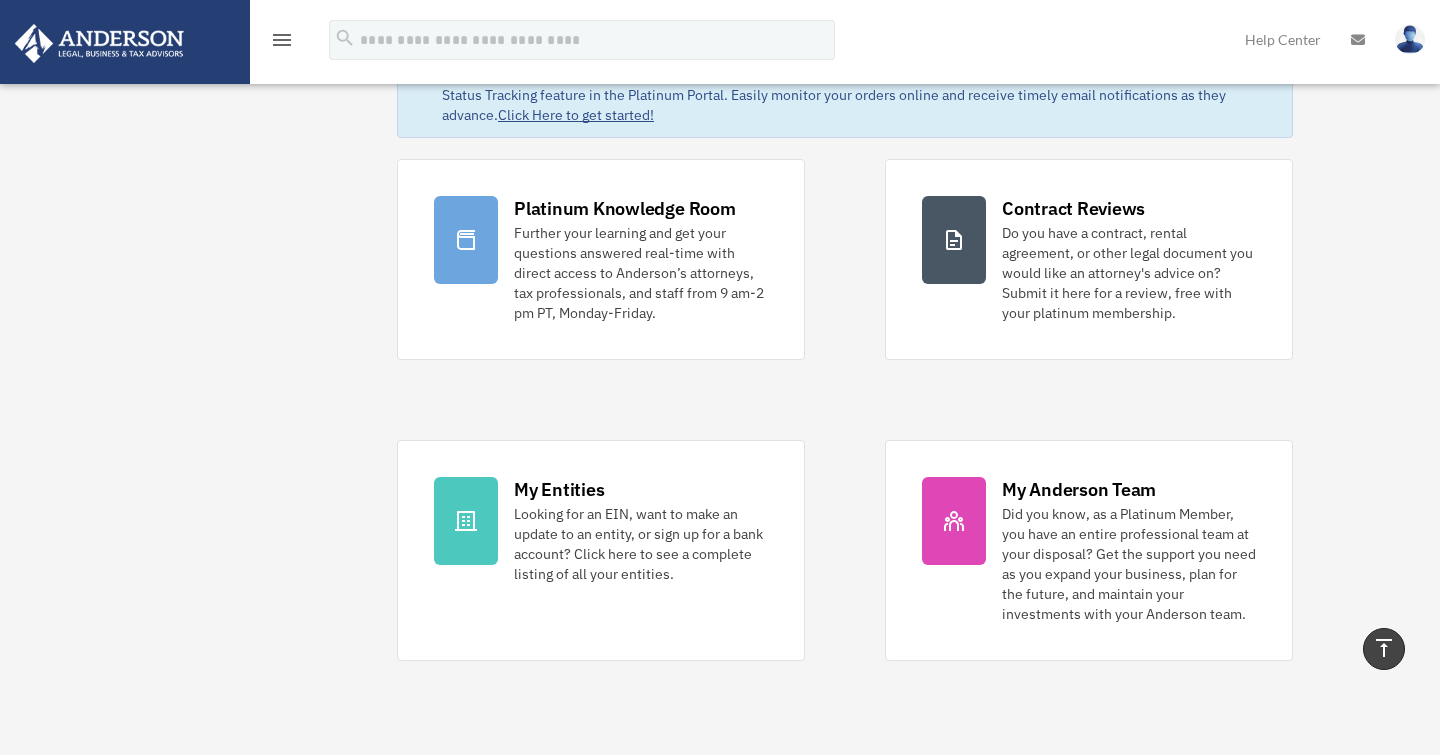 scroll, scrollTop: 0, scrollLeft: 0, axis: both 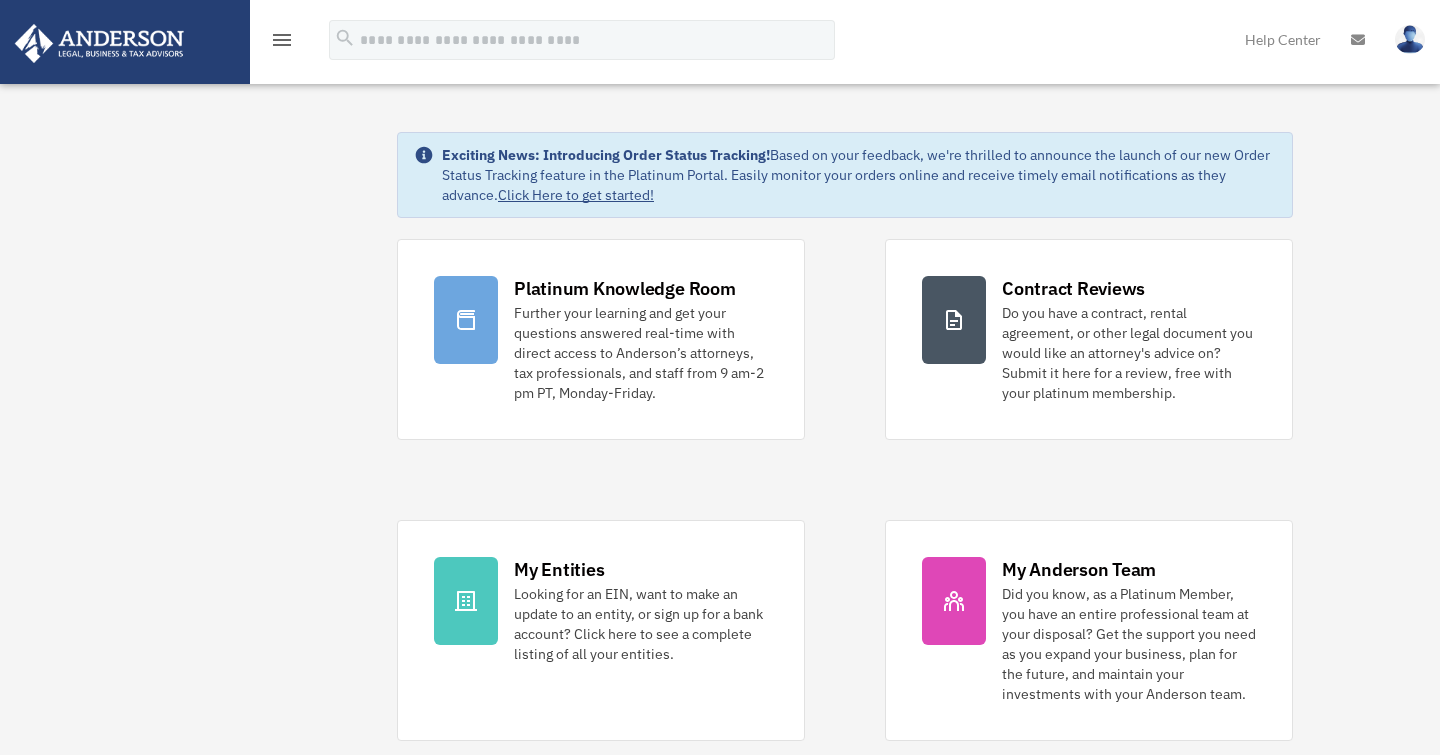 click at bounding box center (1410, 39) 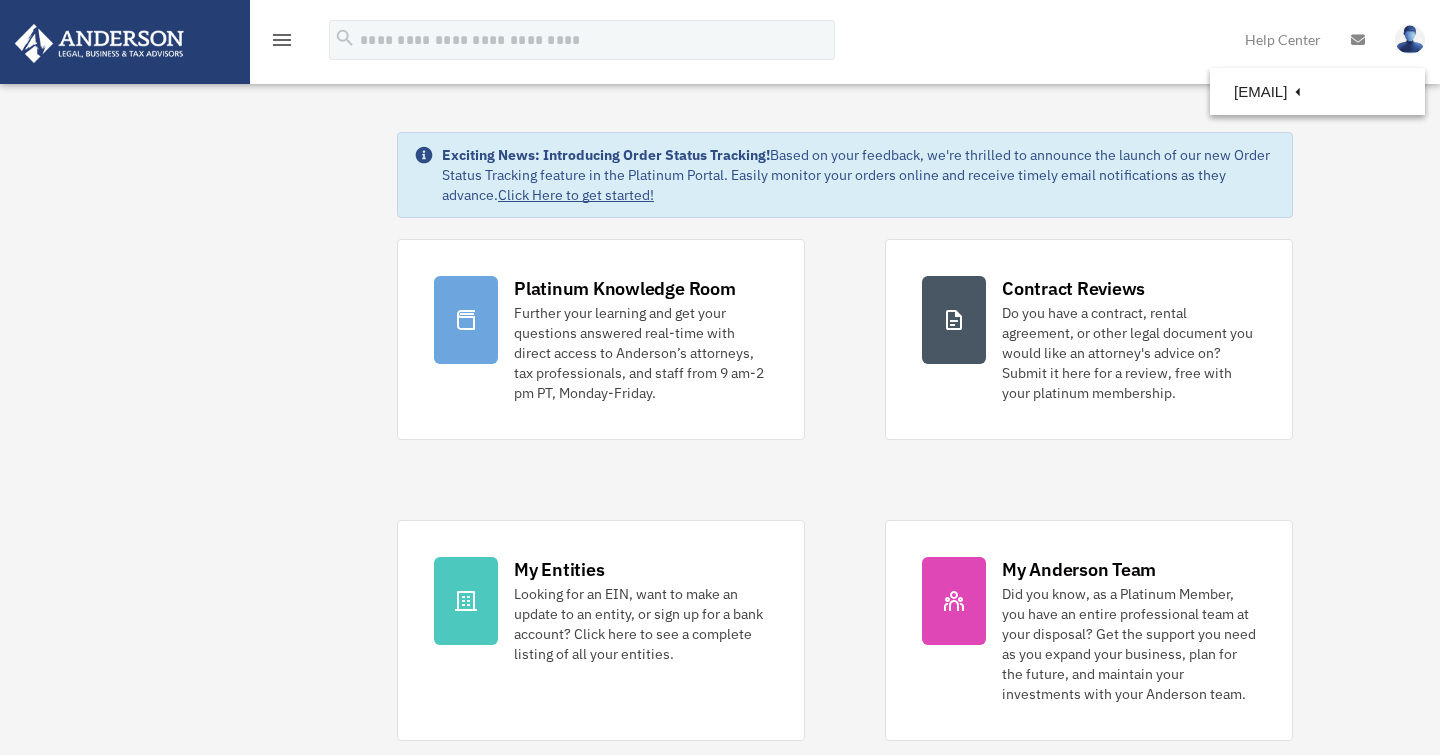 click at bounding box center (1358, 39) 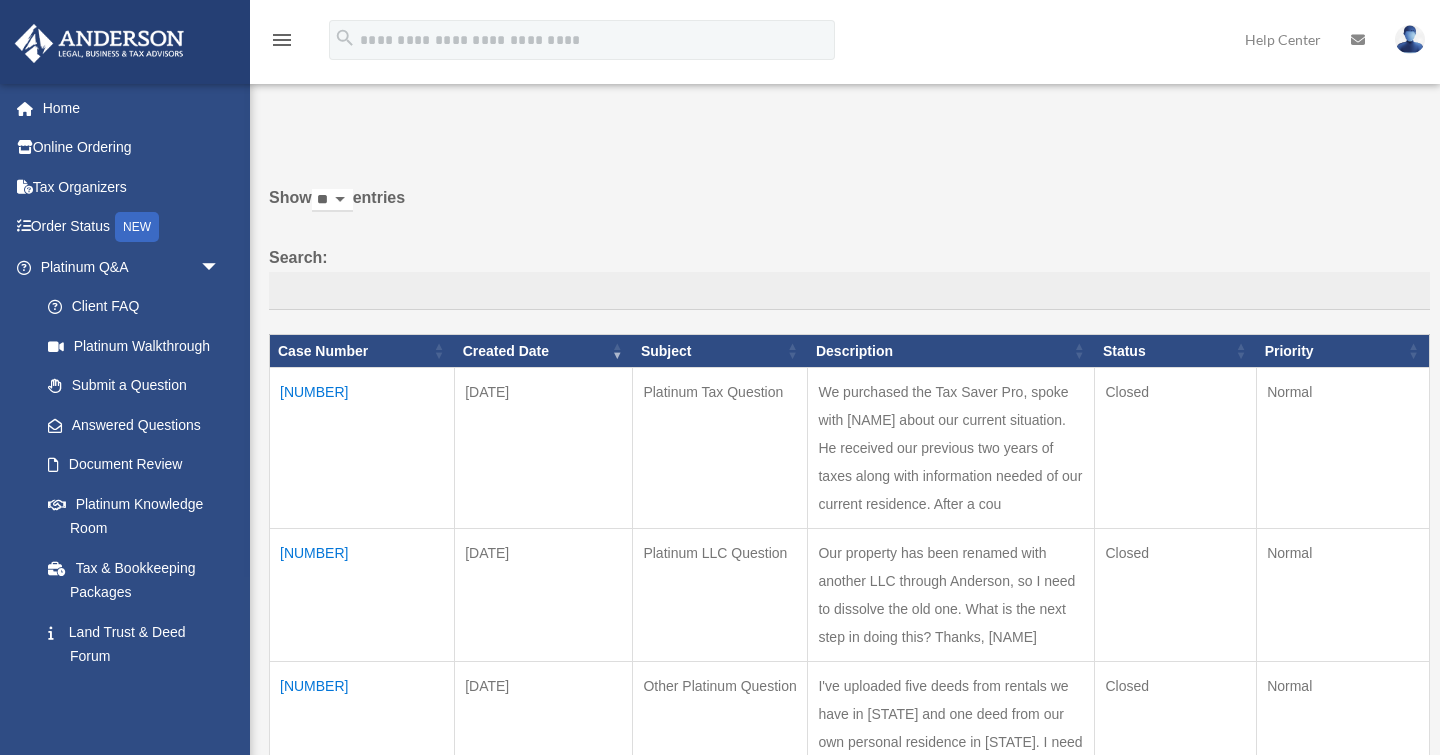 scroll, scrollTop: 0, scrollLeft: 0, axis: both 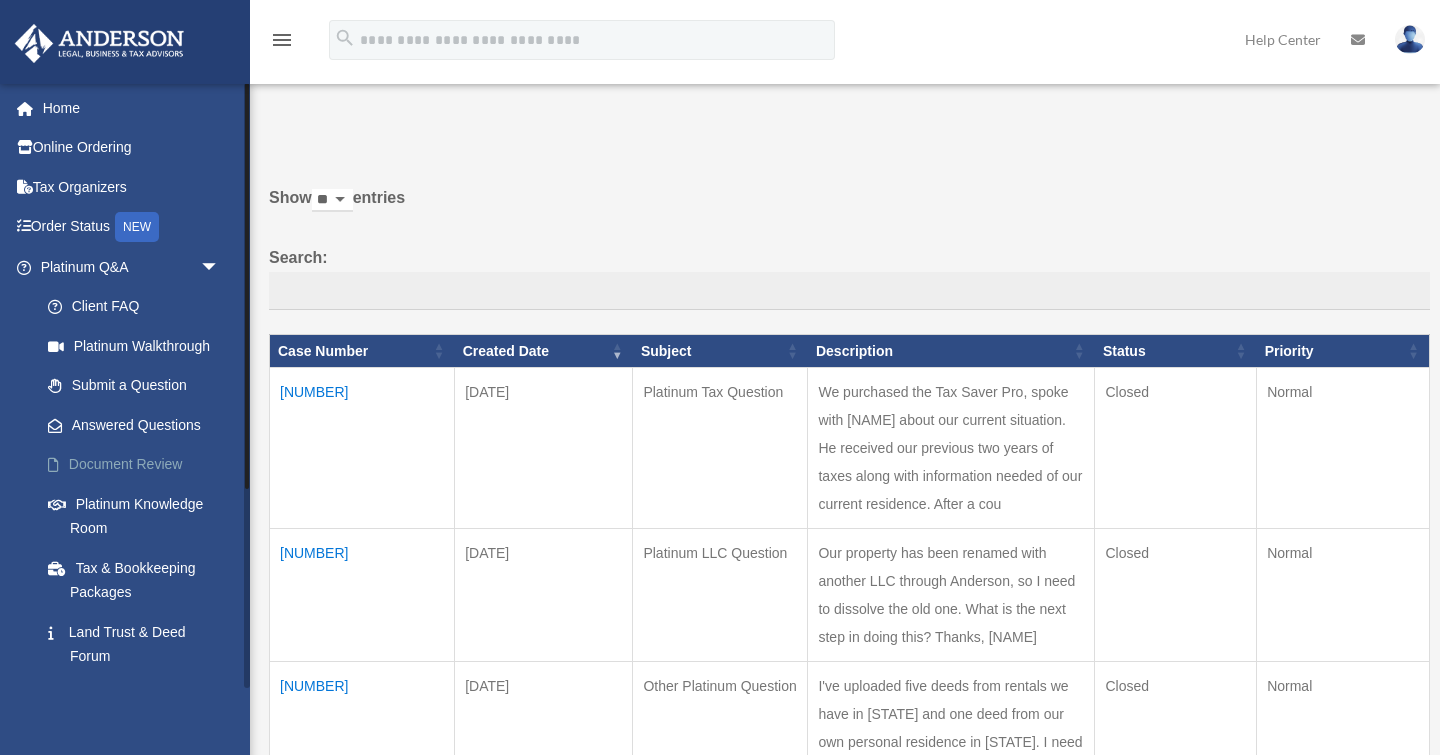 click on "Document Review" at bounding box center [139, 465] 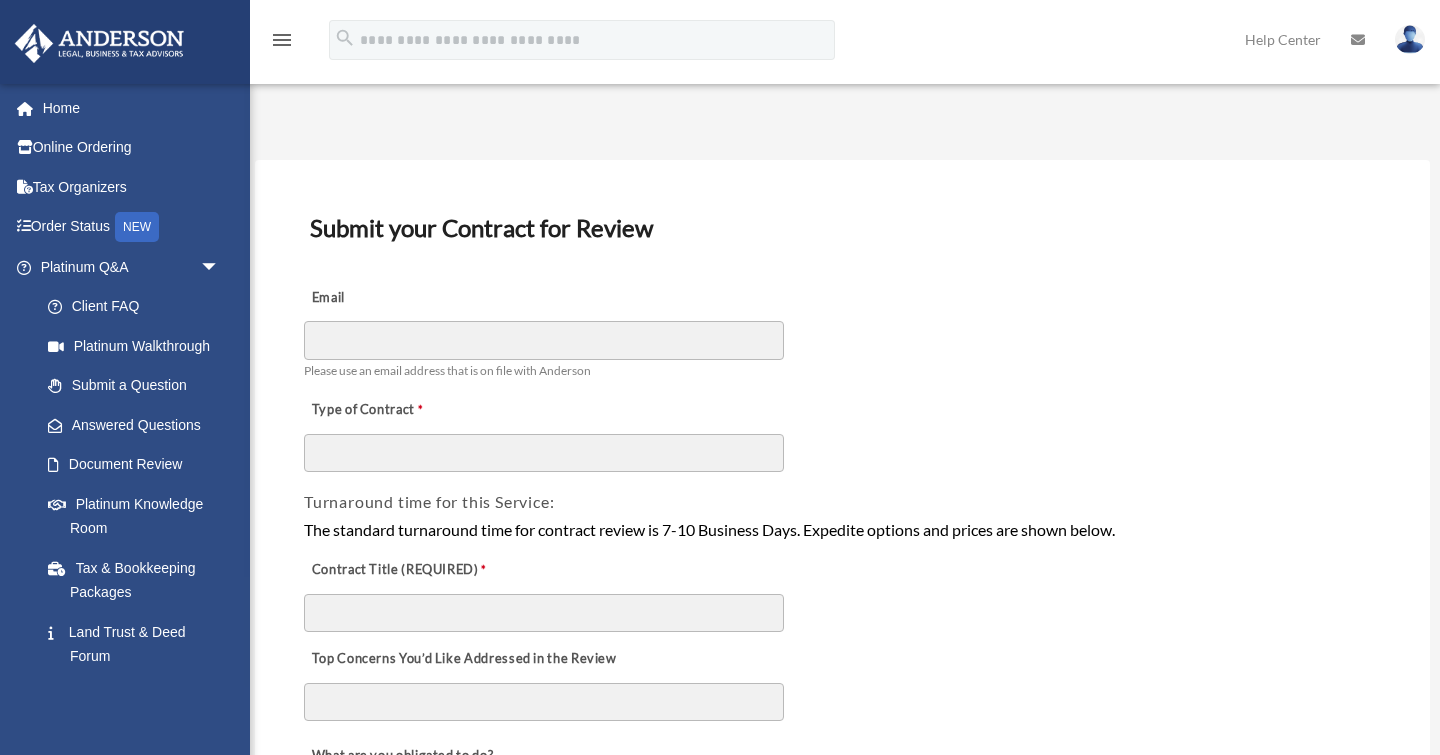 scroll, scrollTop: 0, scrollLeft: 0, axis: both 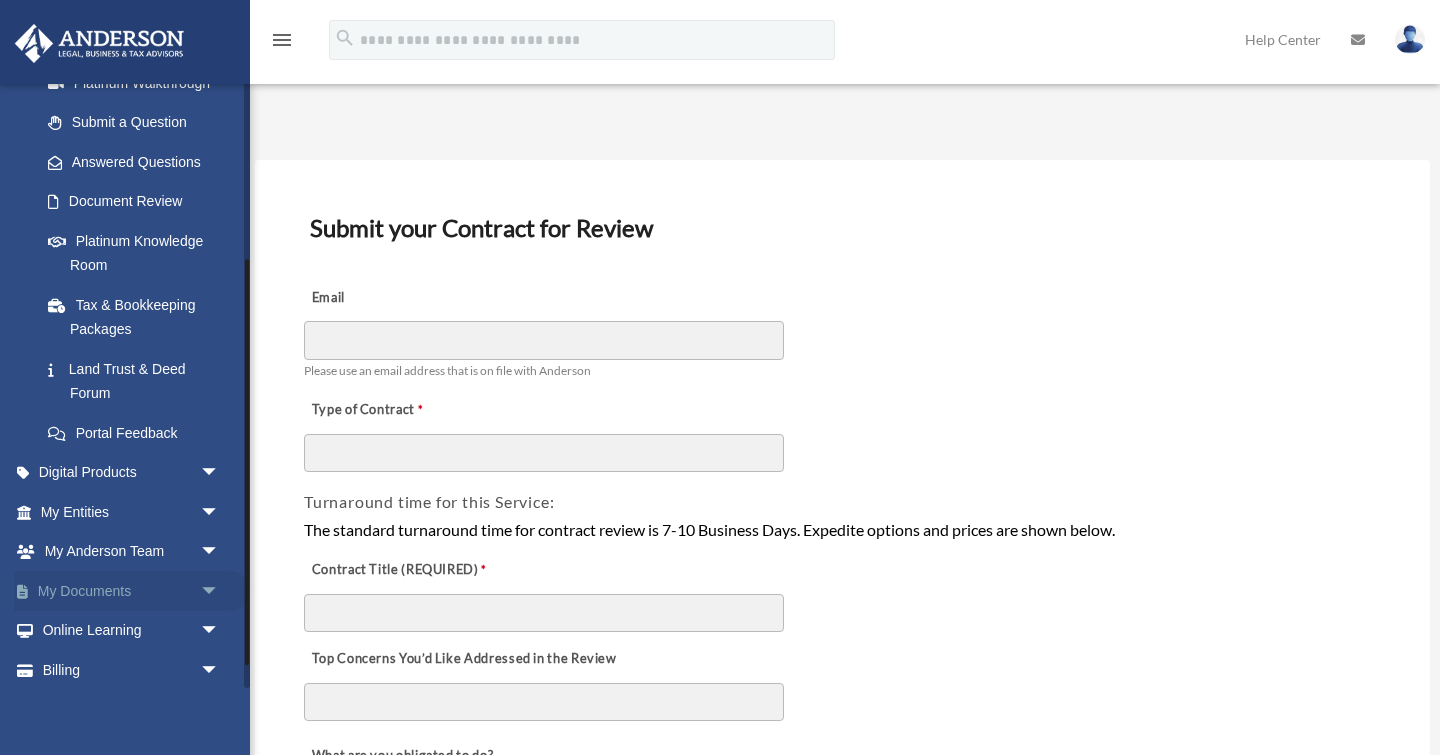 click on "My Documents arrow_drop_down" at bounding box center (132, 591) 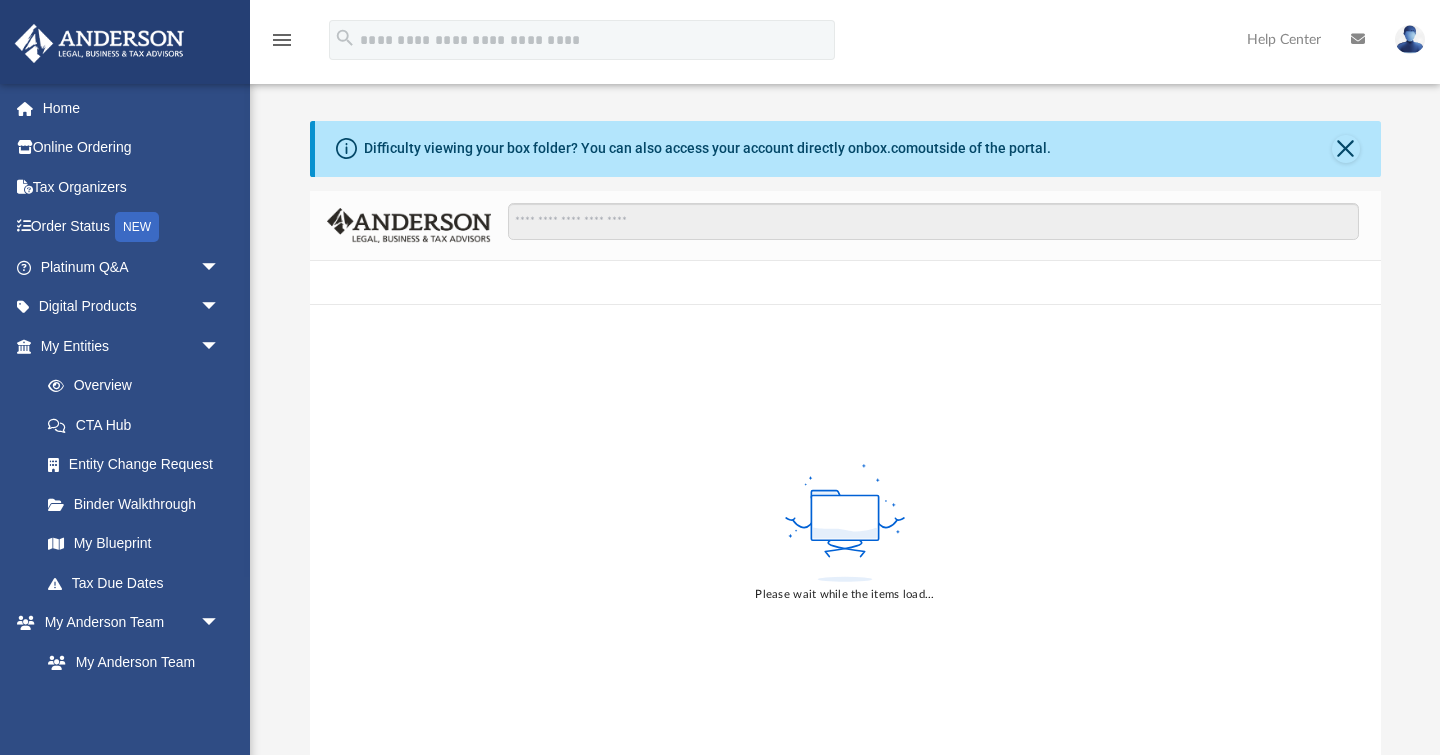 scroll, scrollTop: 0, scrollLeft: 0, axis: both 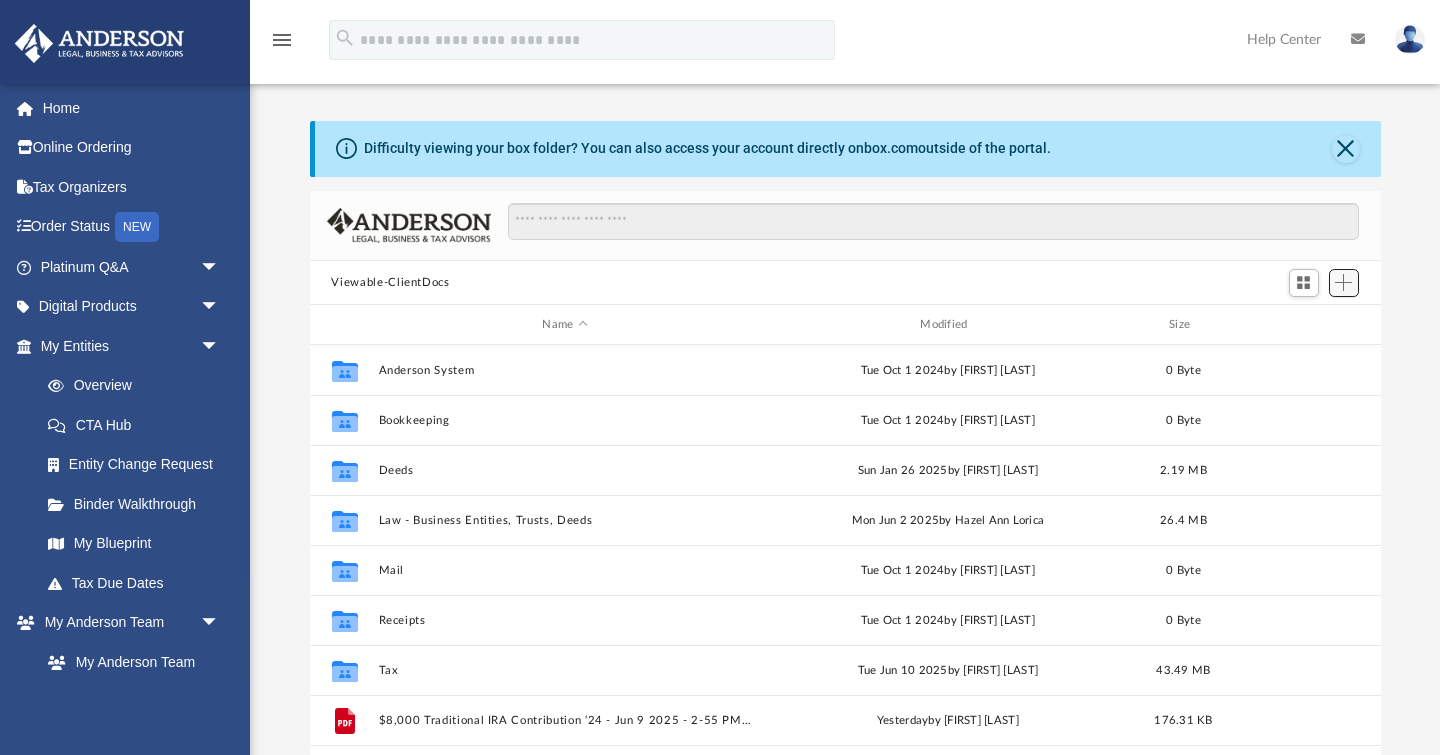 click at bounding box center [1343, 282] 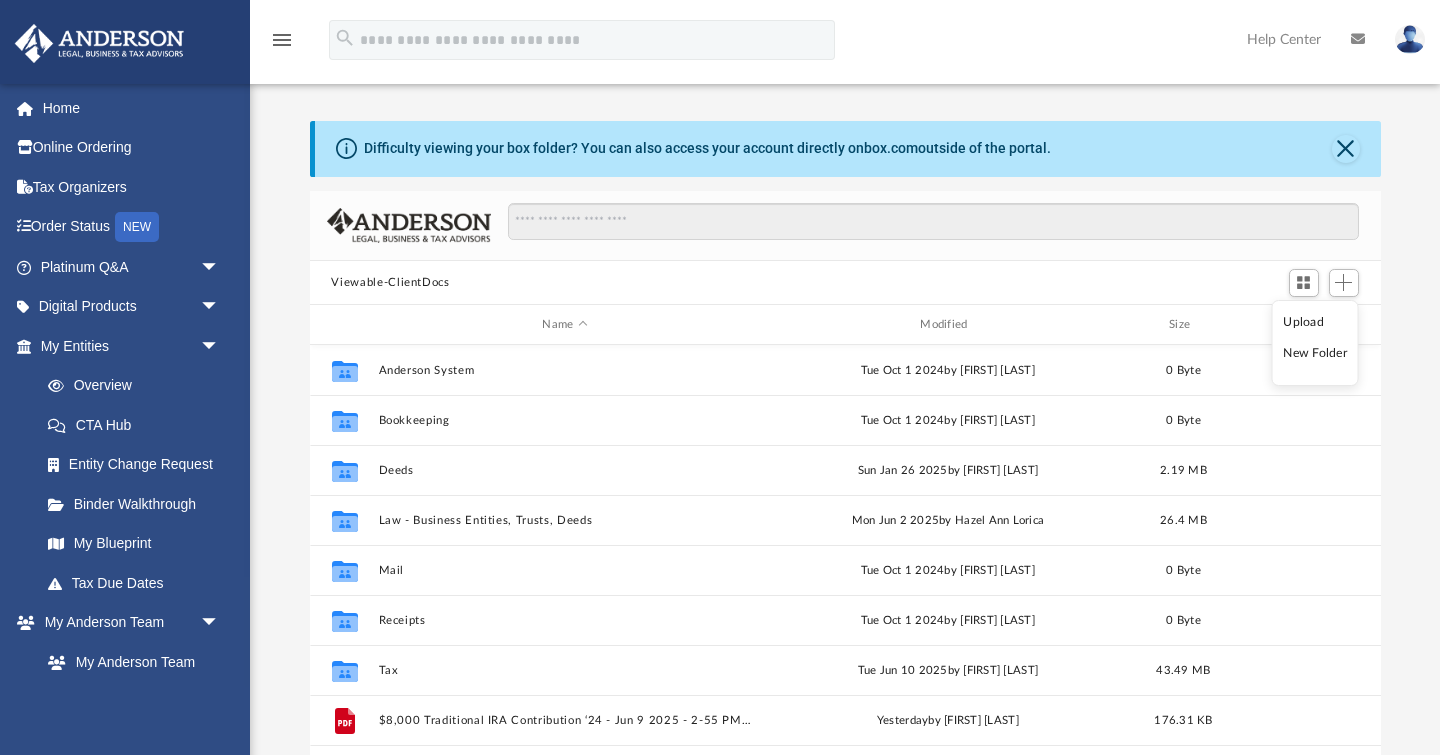 click on "New Folder" at bounding box center [1315, 353] 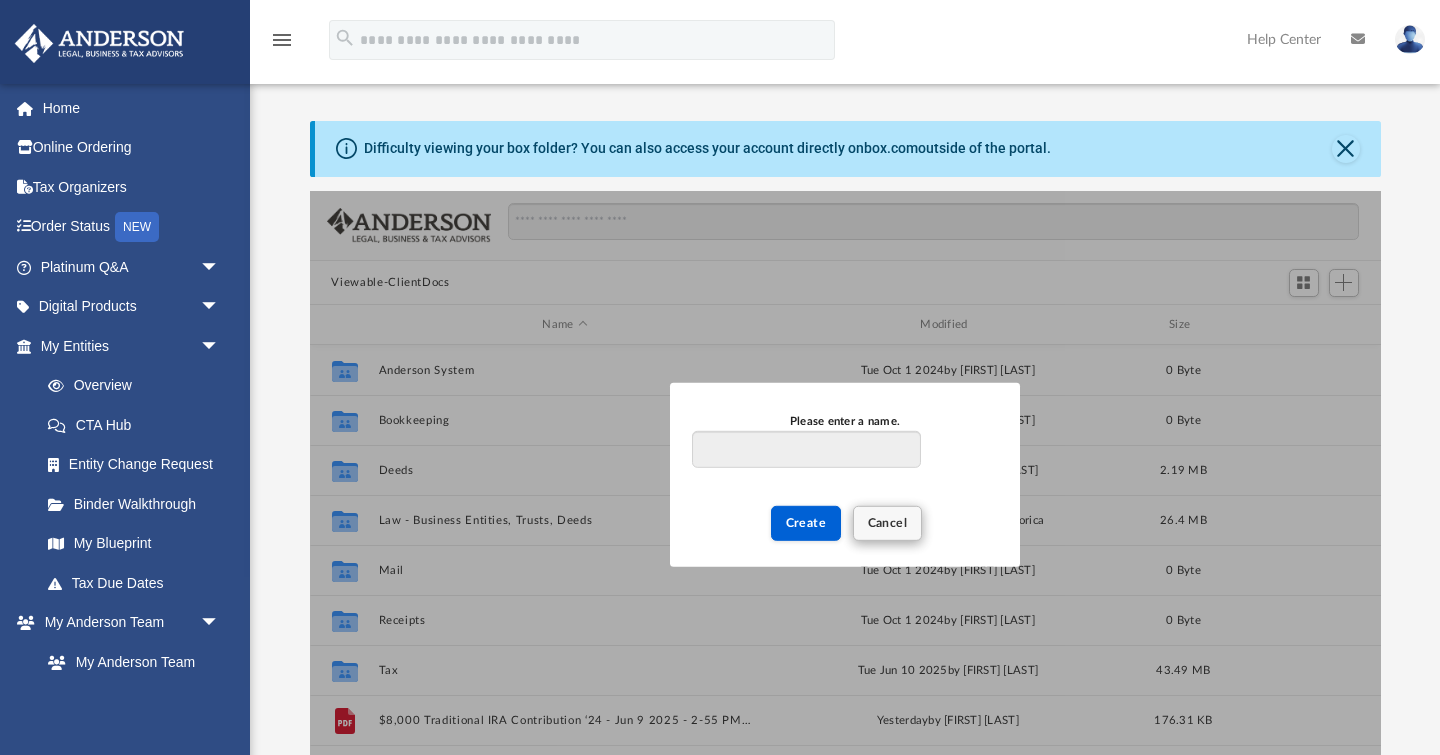click on "Cancel" at bounding box center (888, 523) 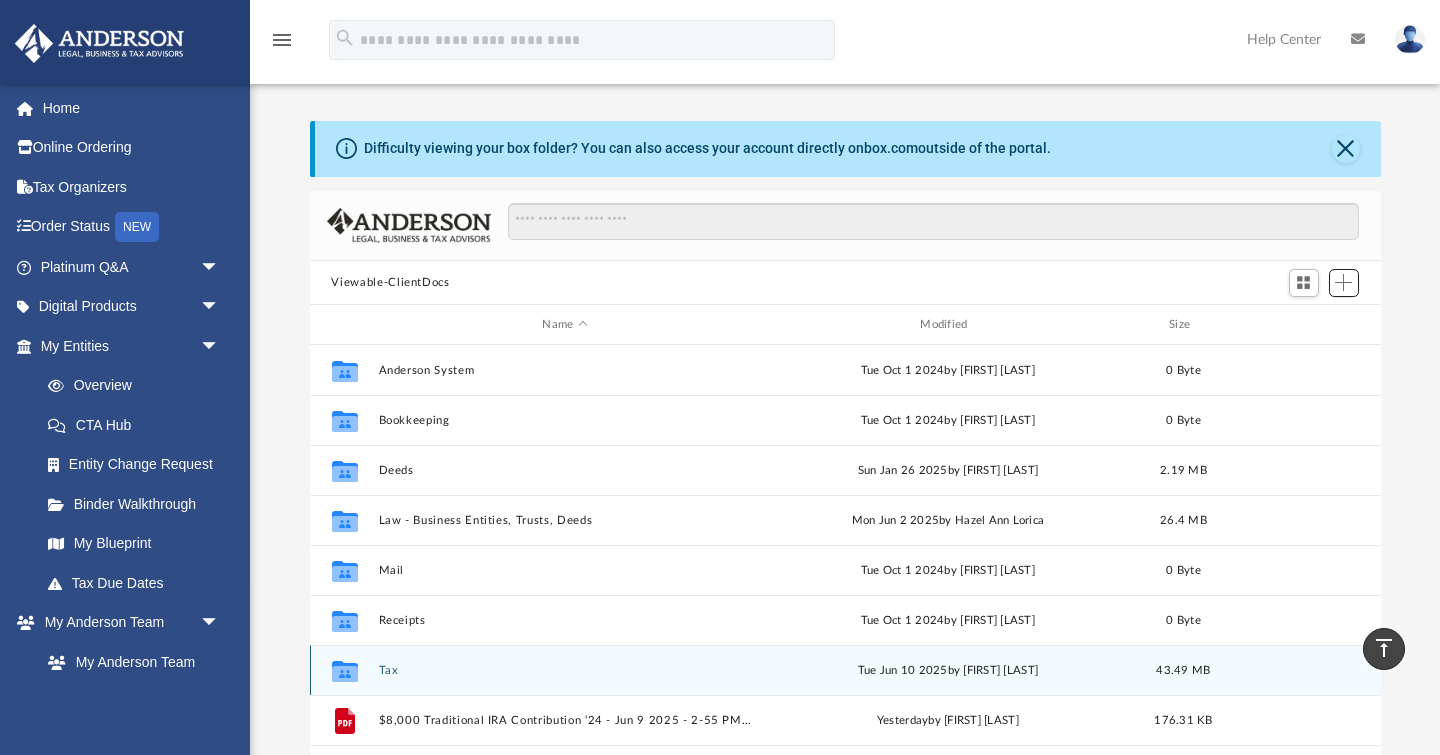 scroll, scrollTop: 0, scrollLeft: 0, axis: both 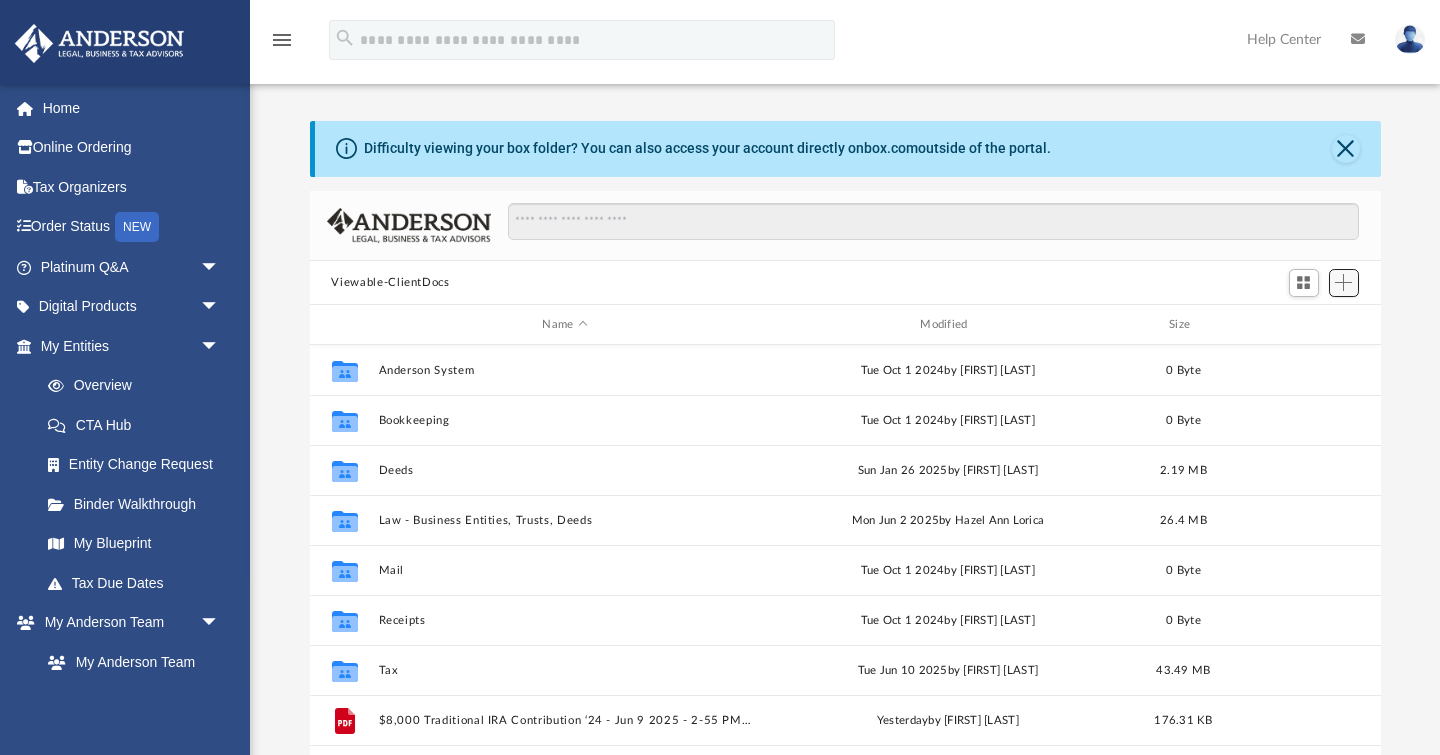 click at bounding box center (1343, 282) 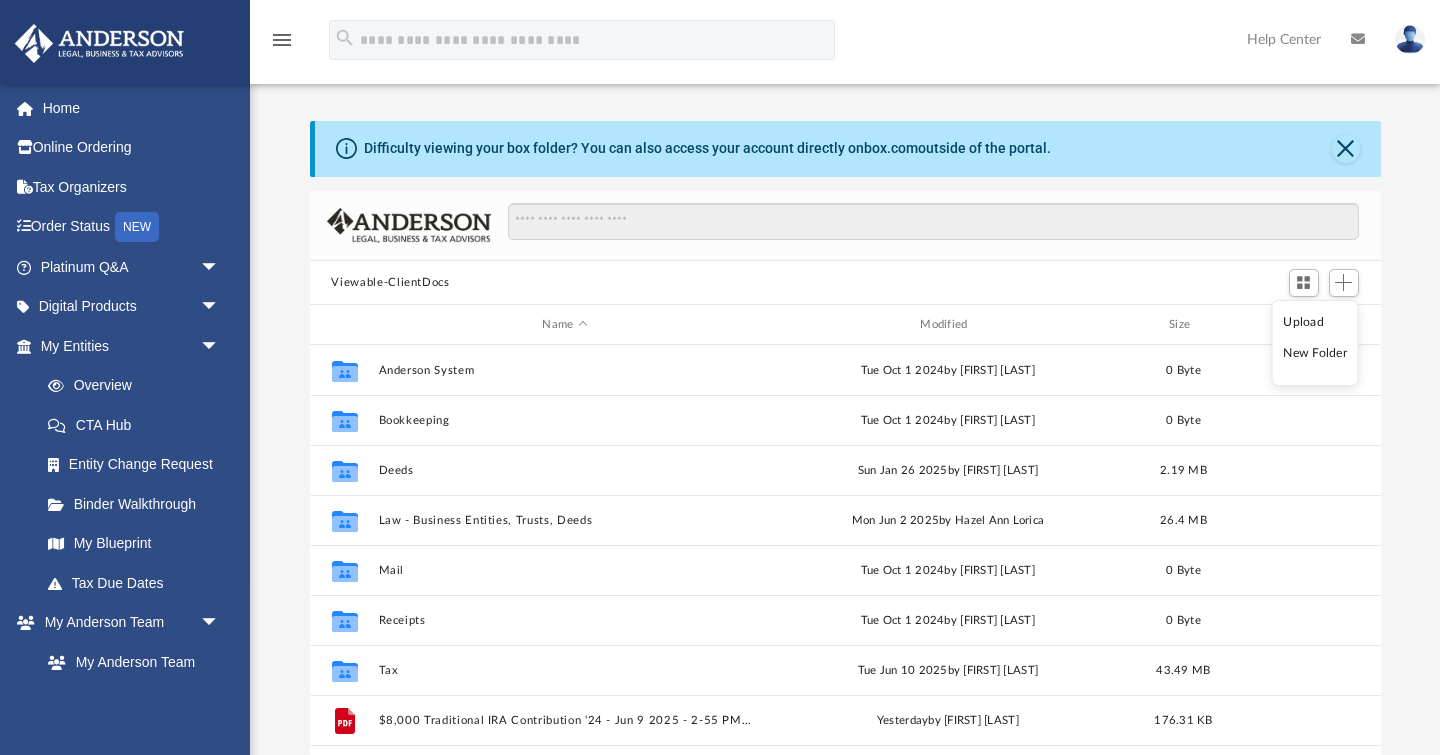 click on "Upload" at bounding box center (1315, 322) 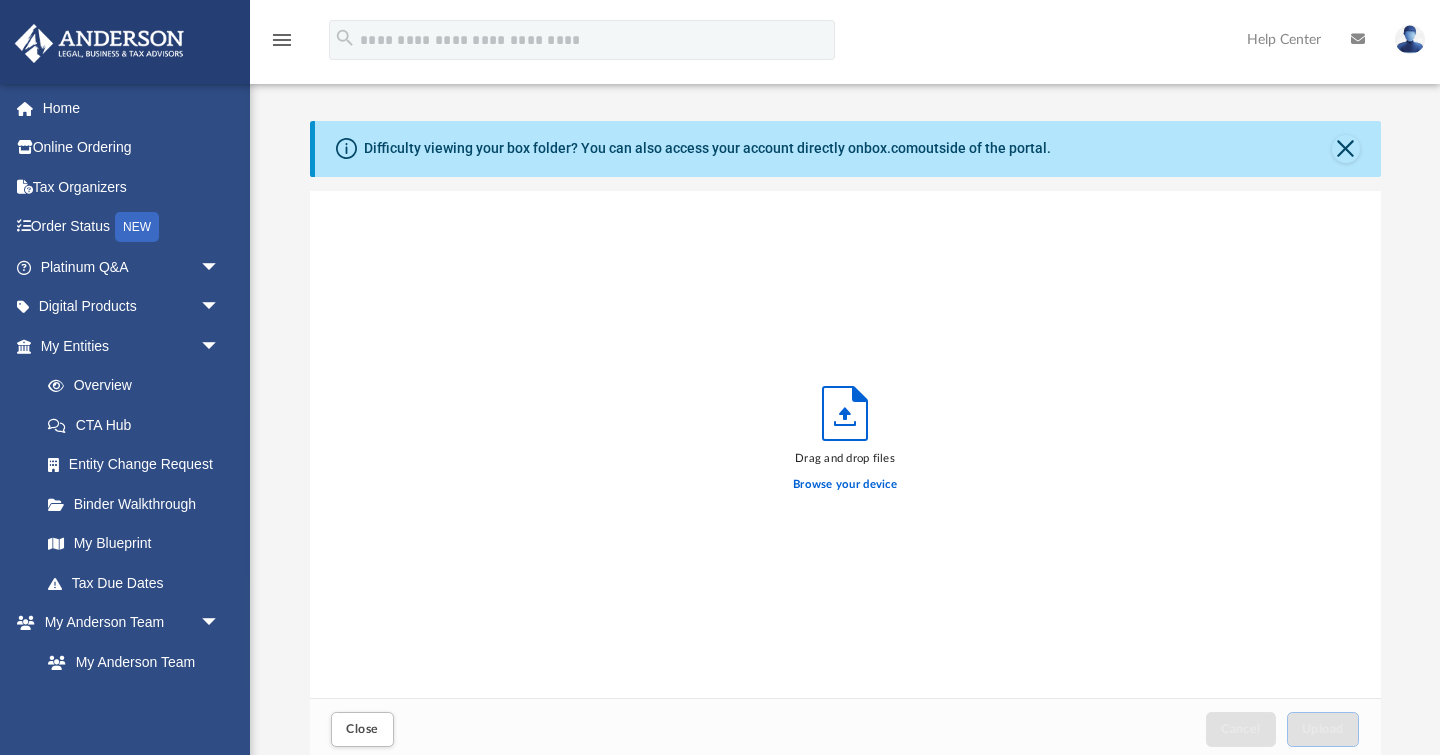 scroll, scrollTop: 4, scrollLeft: 0, axis: vertical 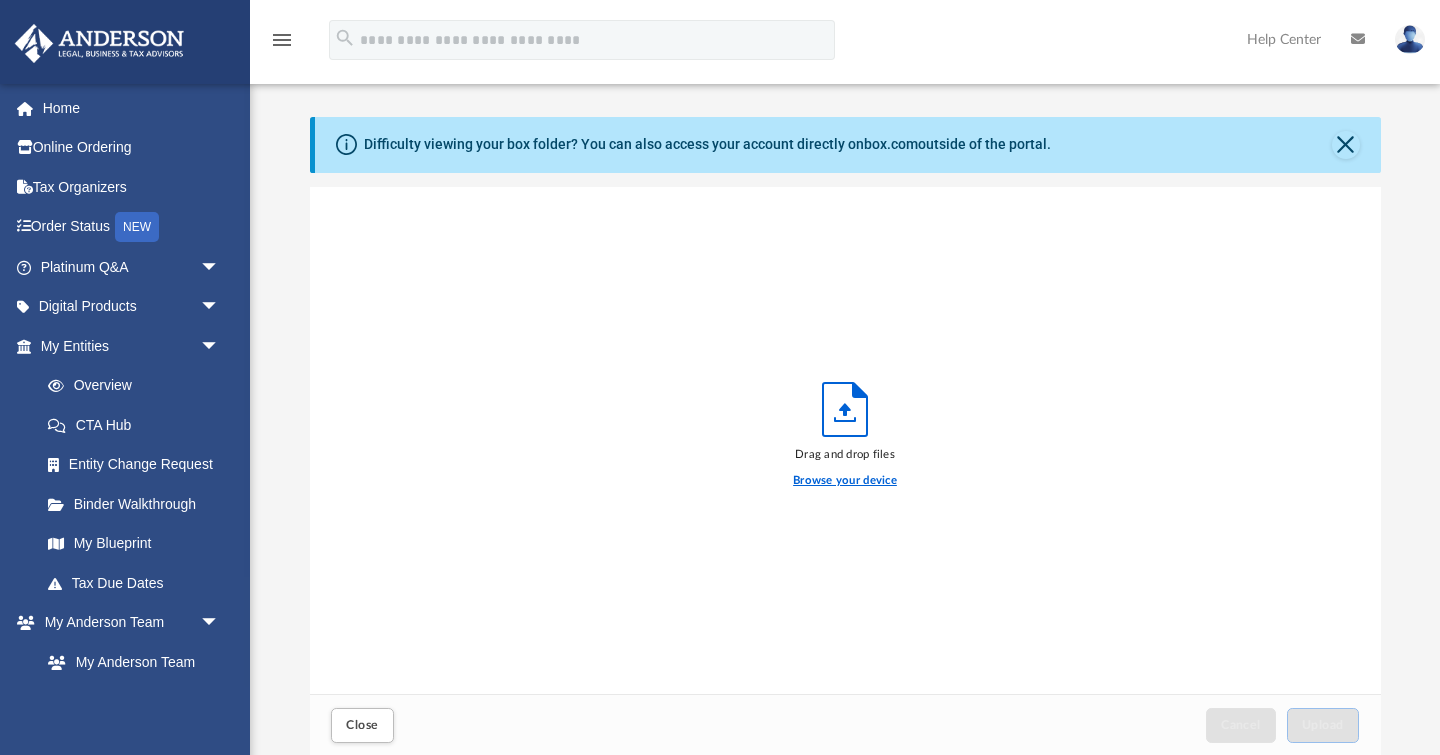 click on "Browse your device" at bounding box center [845, 481] 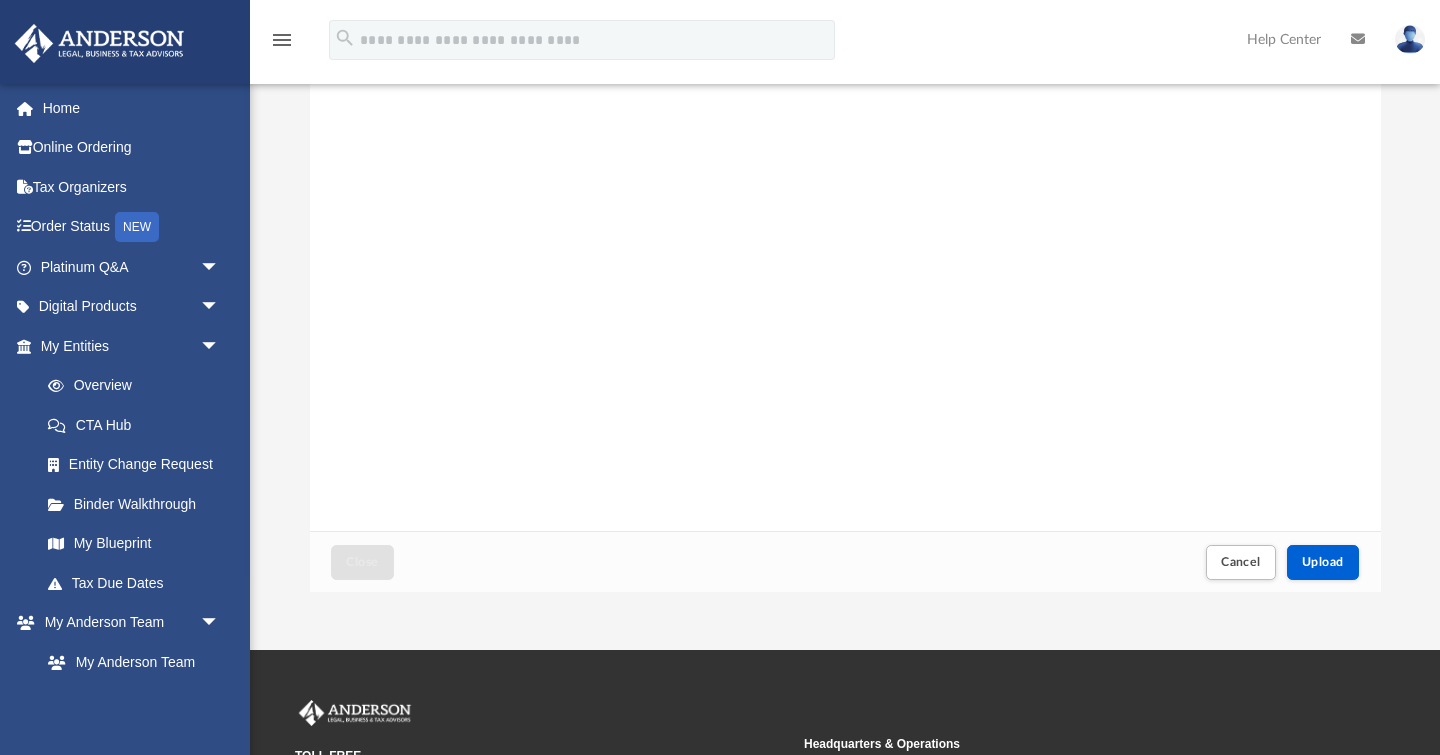 scroll, scrollTop: 169, scrollLeft: 0, axis: vertical 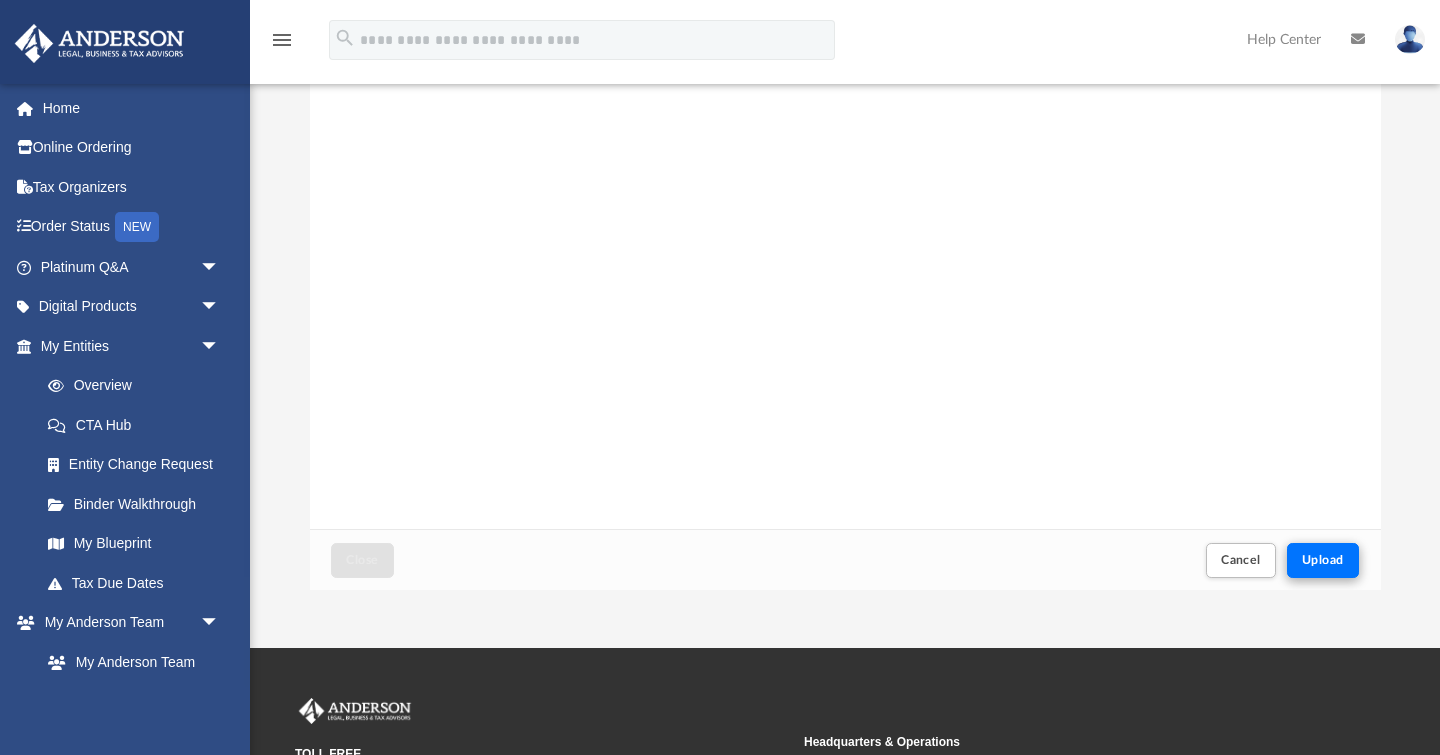 click on "Upload" at bounding box center (1323, 560) 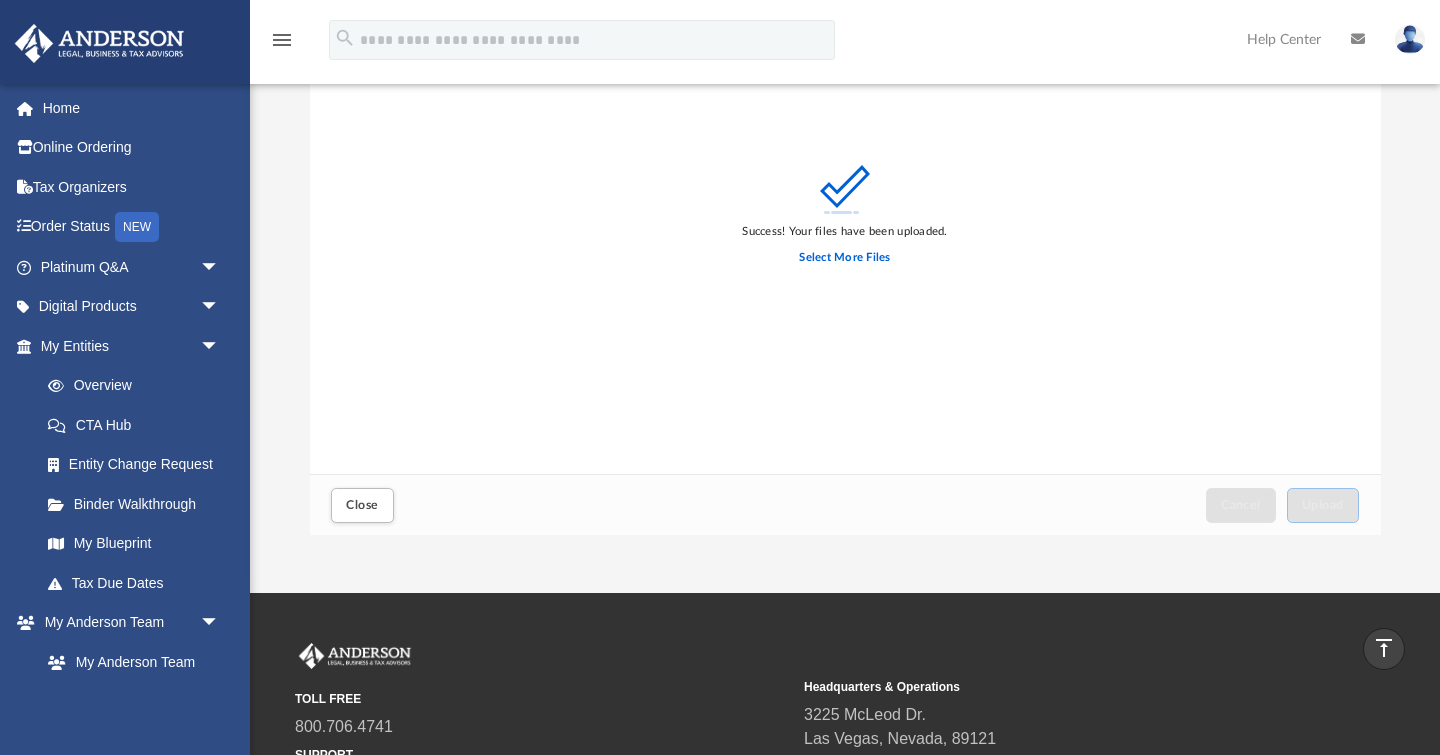 scroll, scrollTop: 222, scrollLeft: 0, axis: vertical 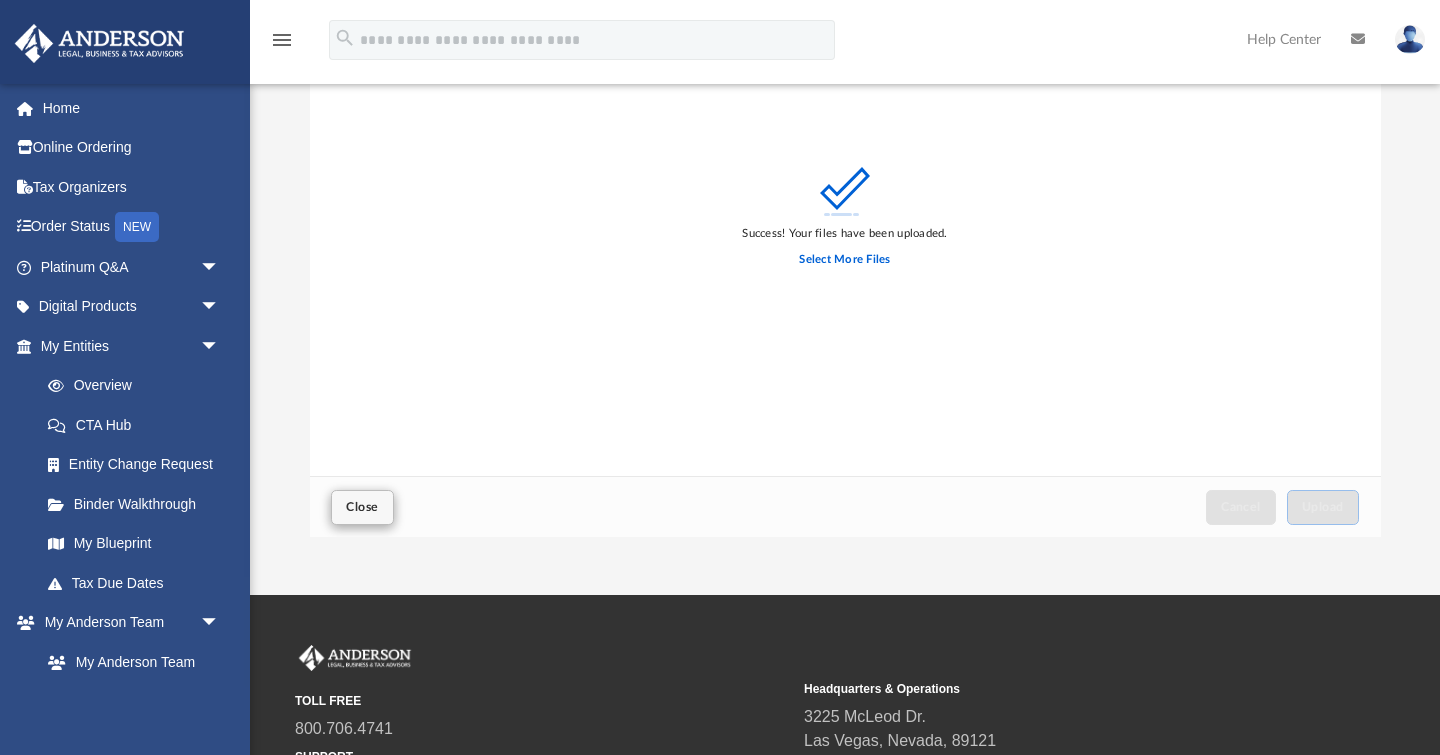 click on "Close" at bounding box center [362, 507] 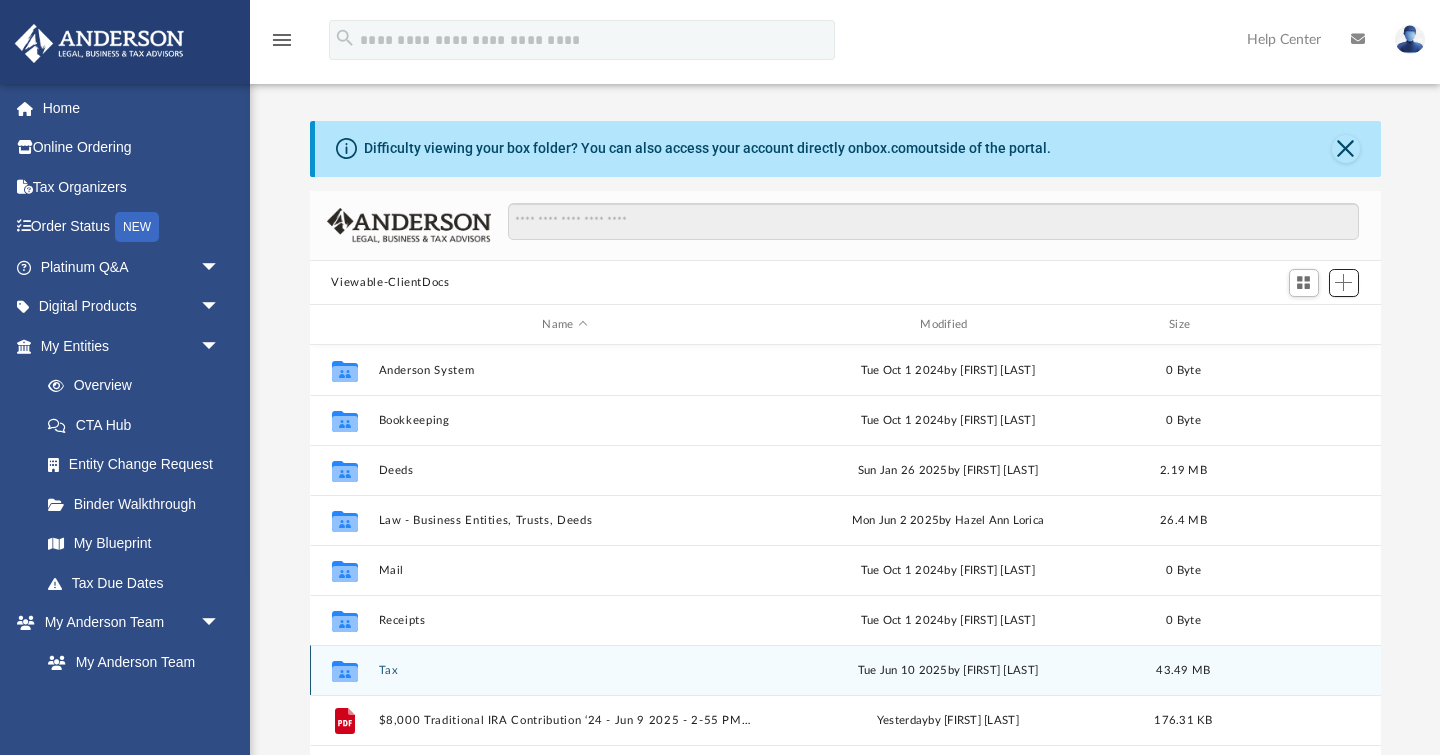 scroll, scrollTop: 0, scrollLeft: 0, axis: both 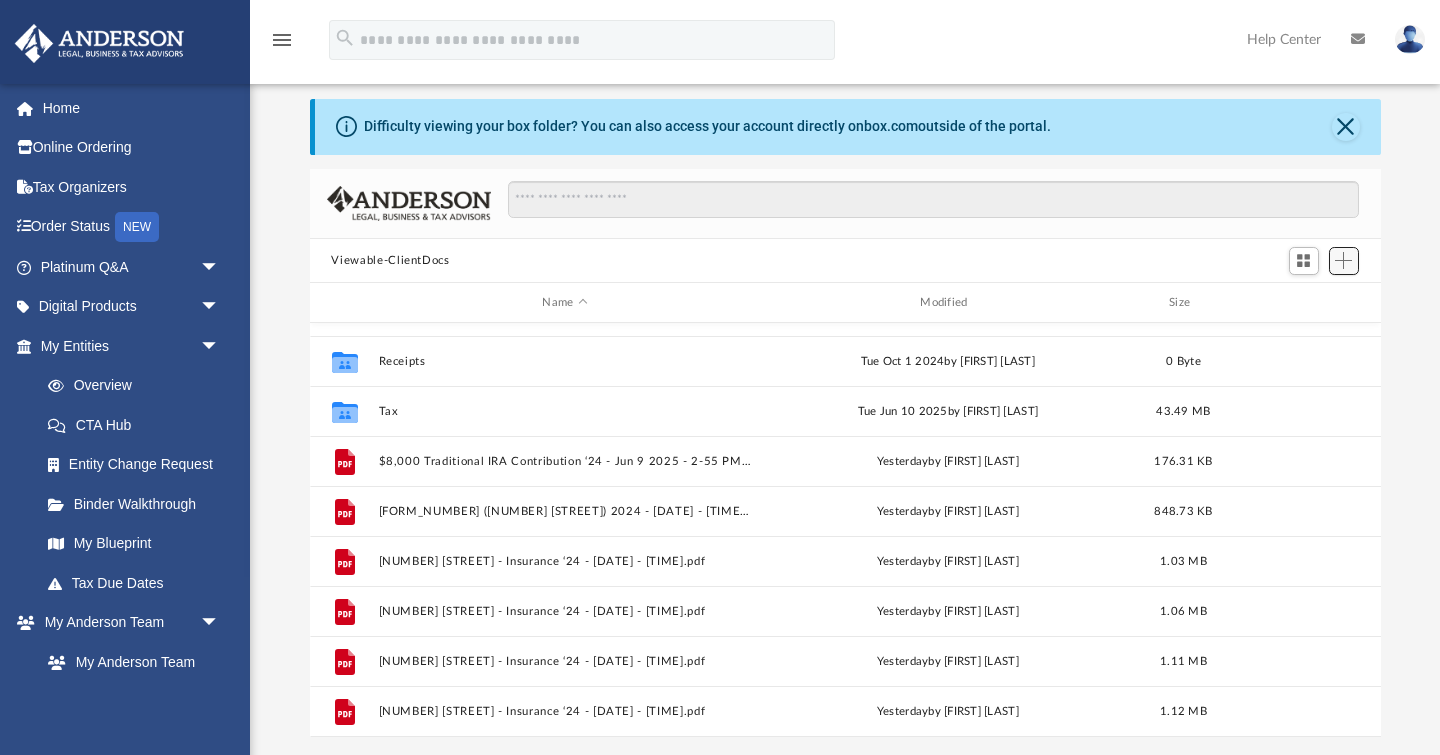 click at bounding box center [1343, 260] 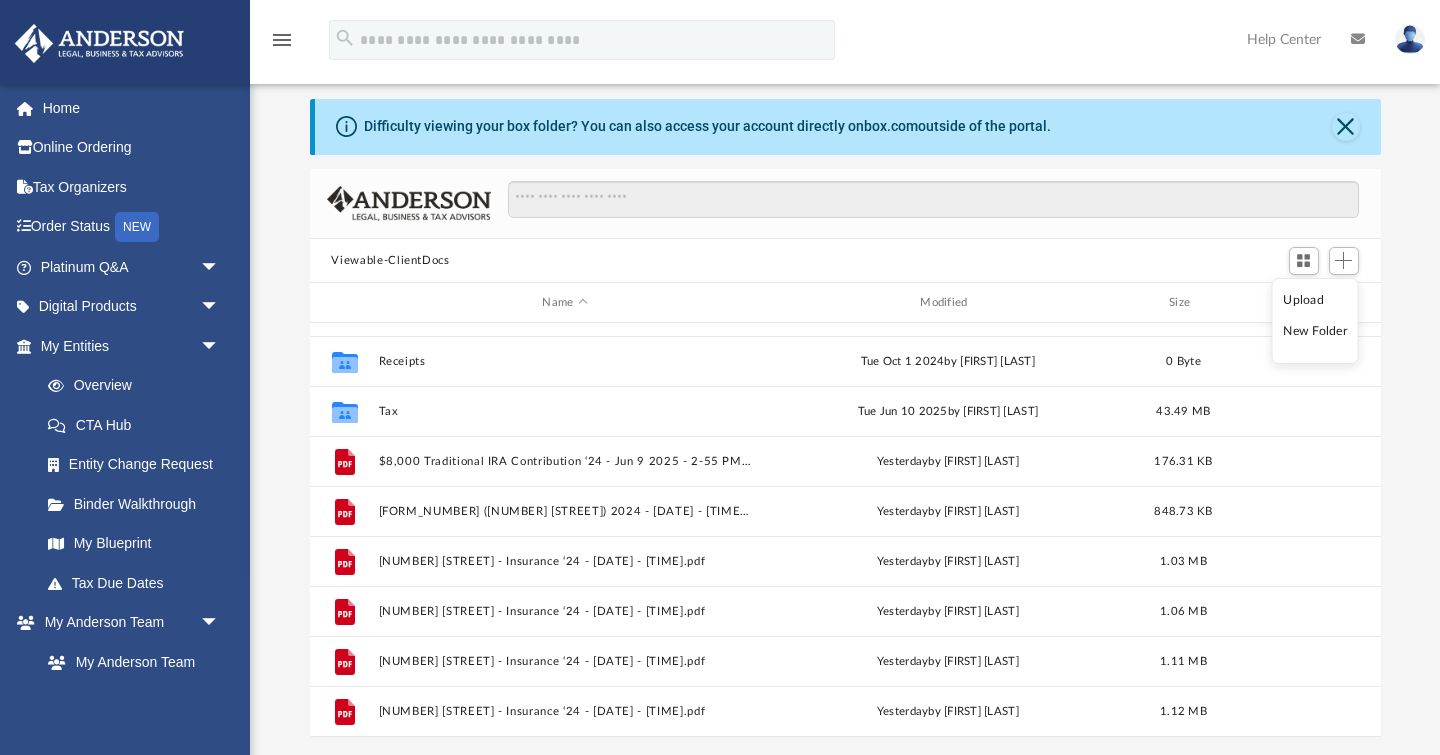 click on "Upload" at bounding box center [1315, 300] 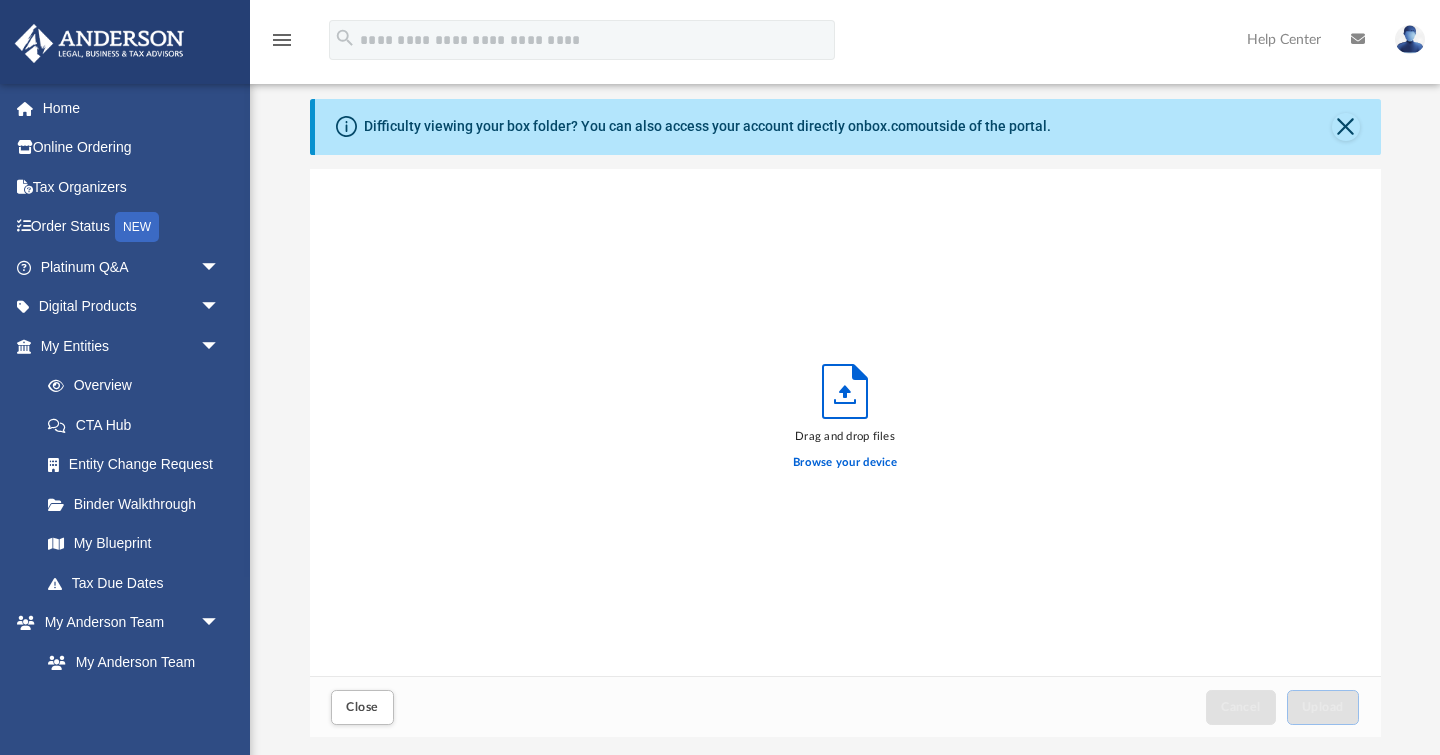 scroll, scrollTop: 1, scrollLeft: 1, axis: both 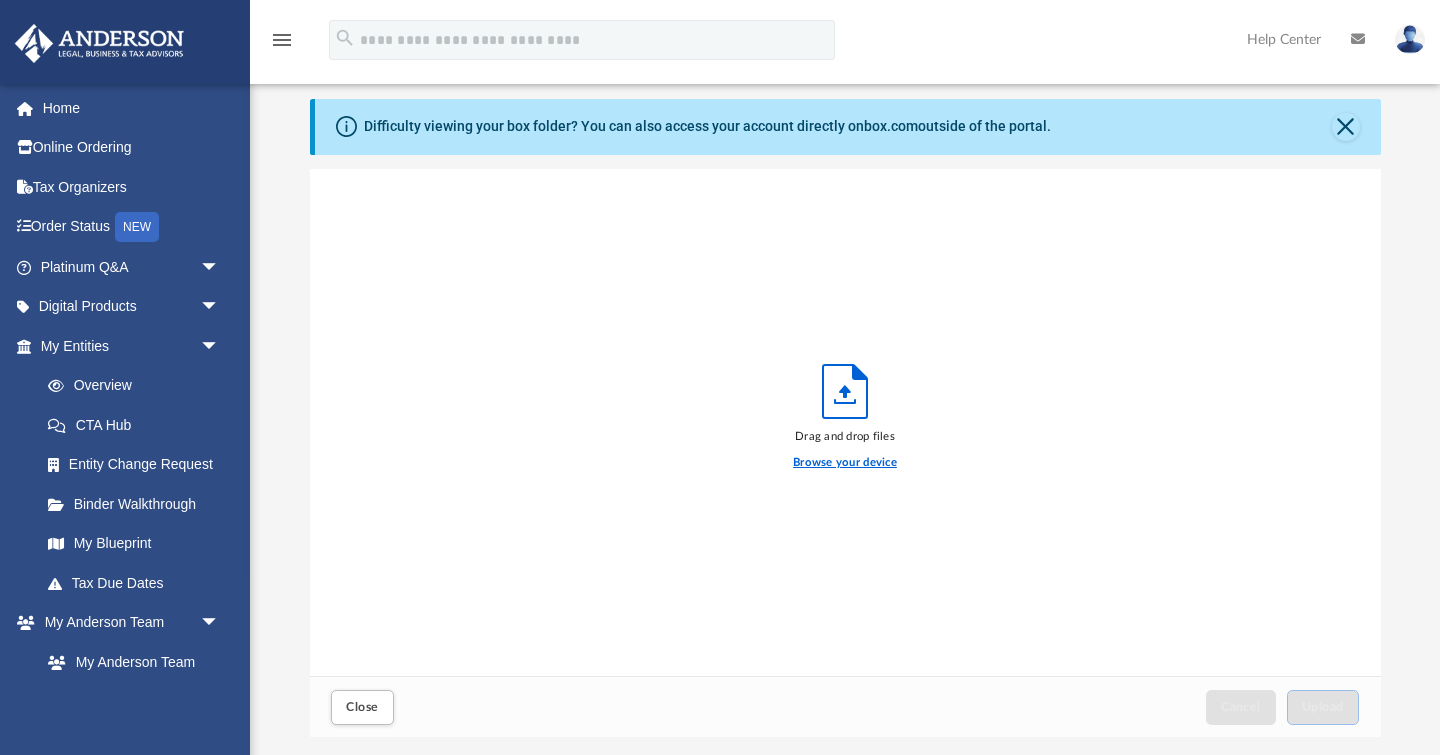 click on "Browse your device" at bounding box center (845, 463) 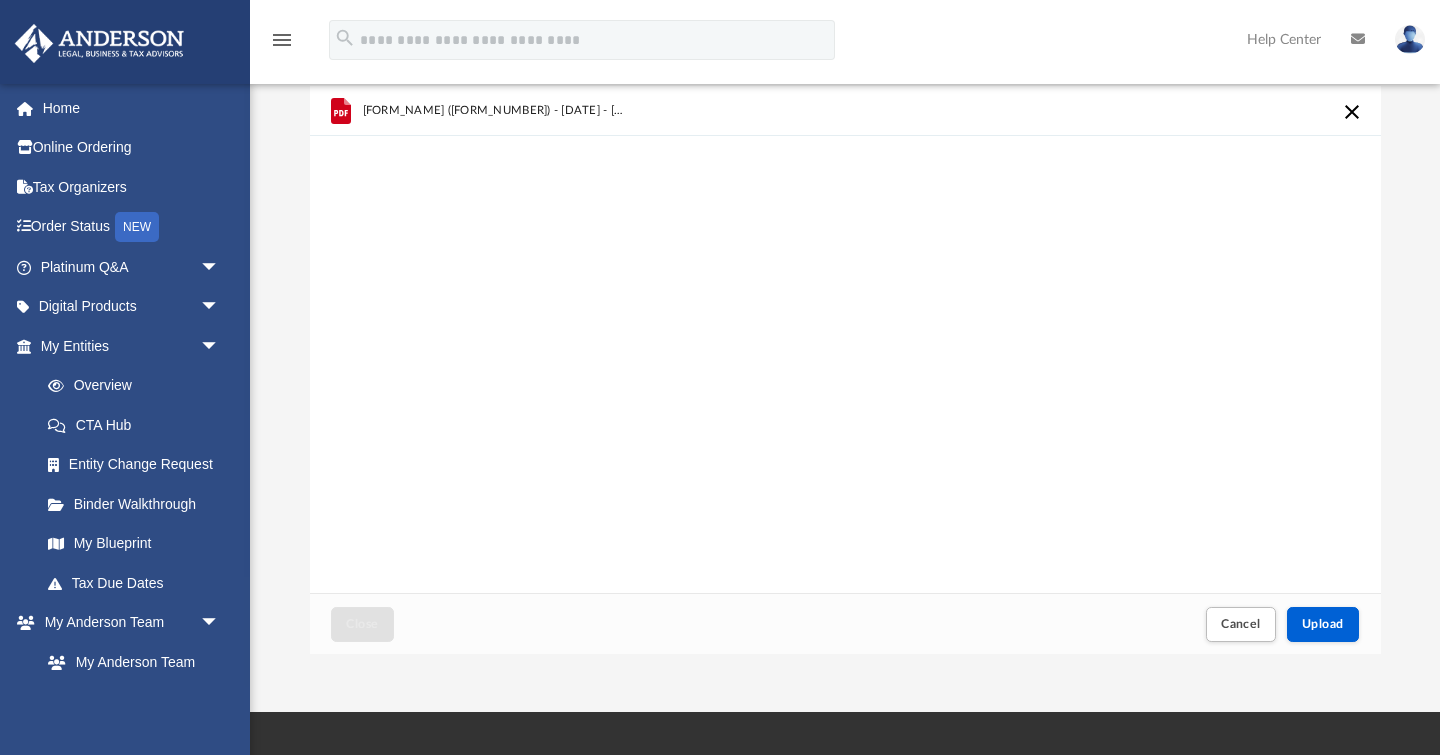 scroll, scrollTop: 111, scrollLeft: 0, axis: vertical 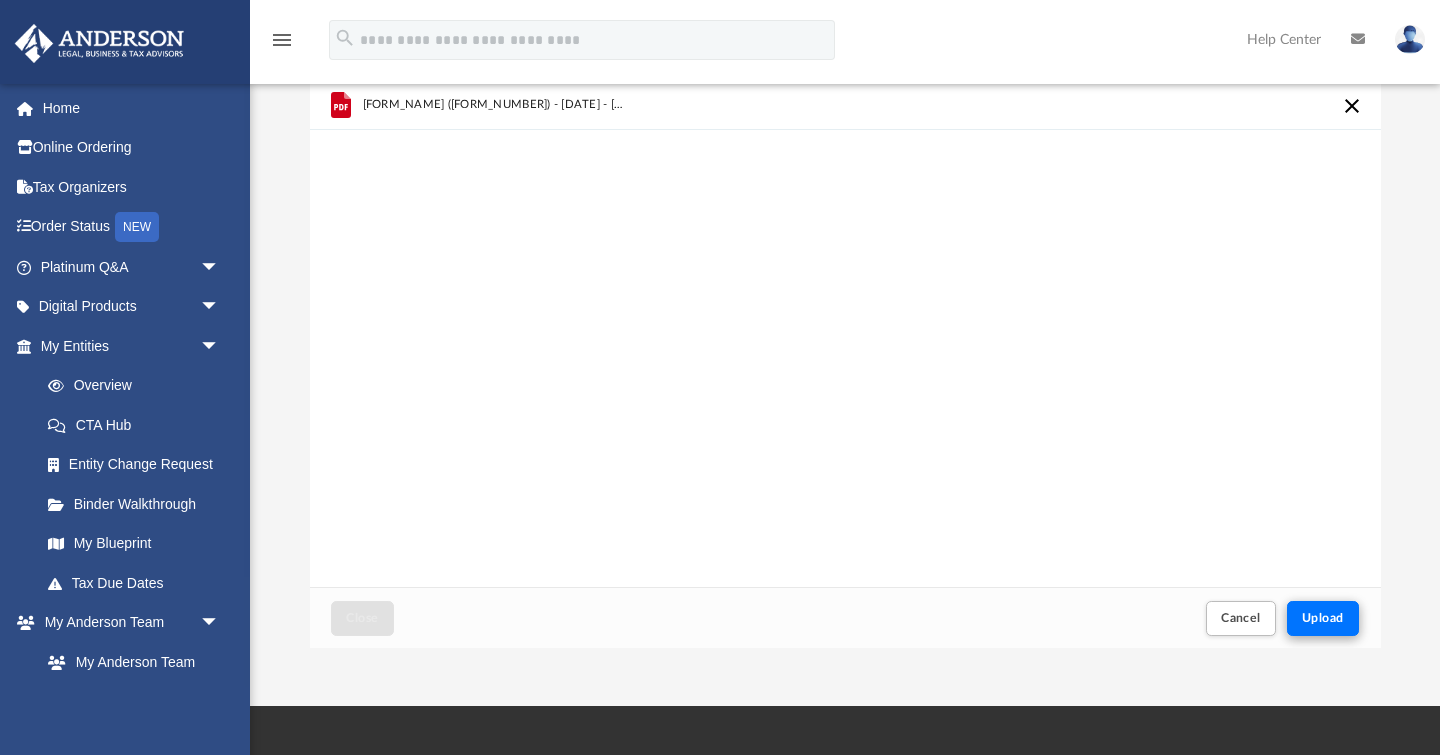 click on "Upload" at bounding box center [1323, 618] 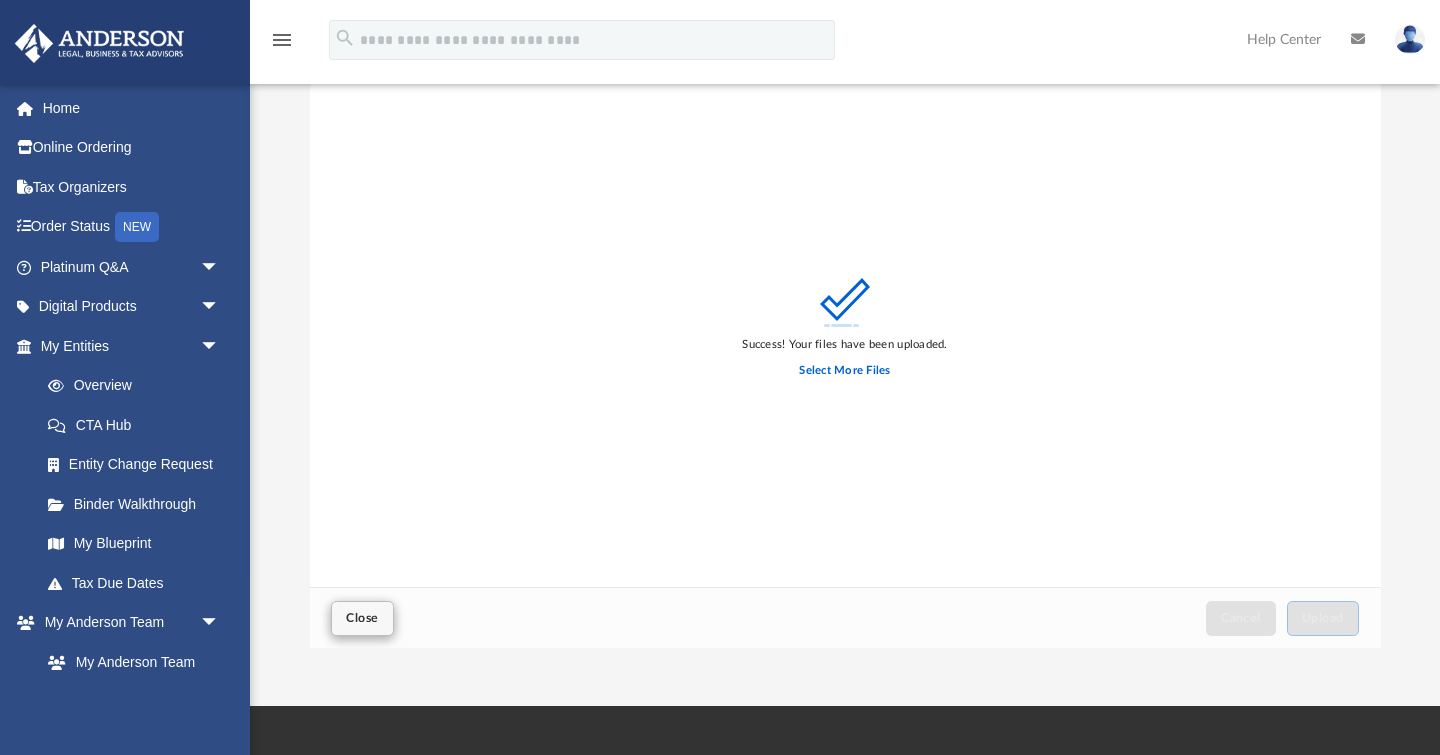 click on "Close" at bounding box center [362, 618] 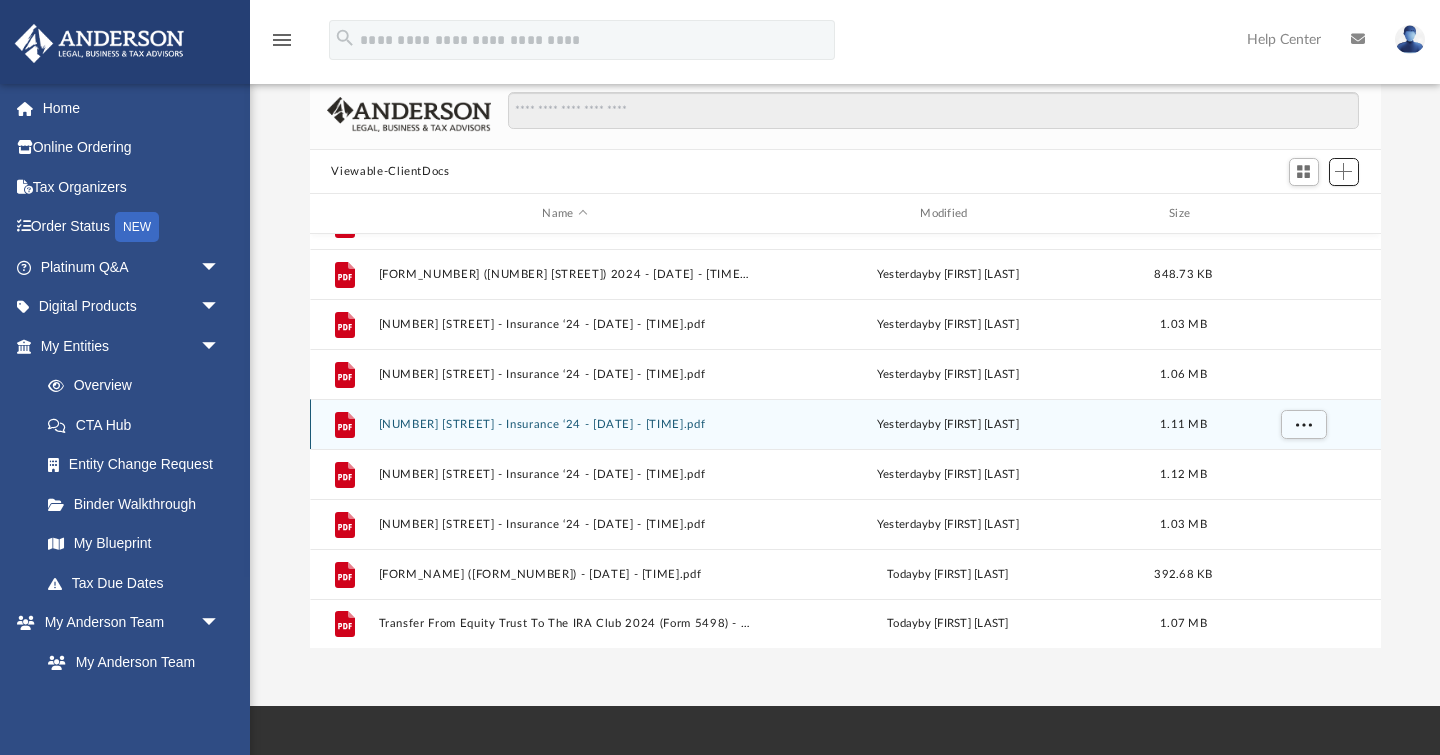 scroll, scrollTop: 385, scrollLeft: 0, axis: vertical 